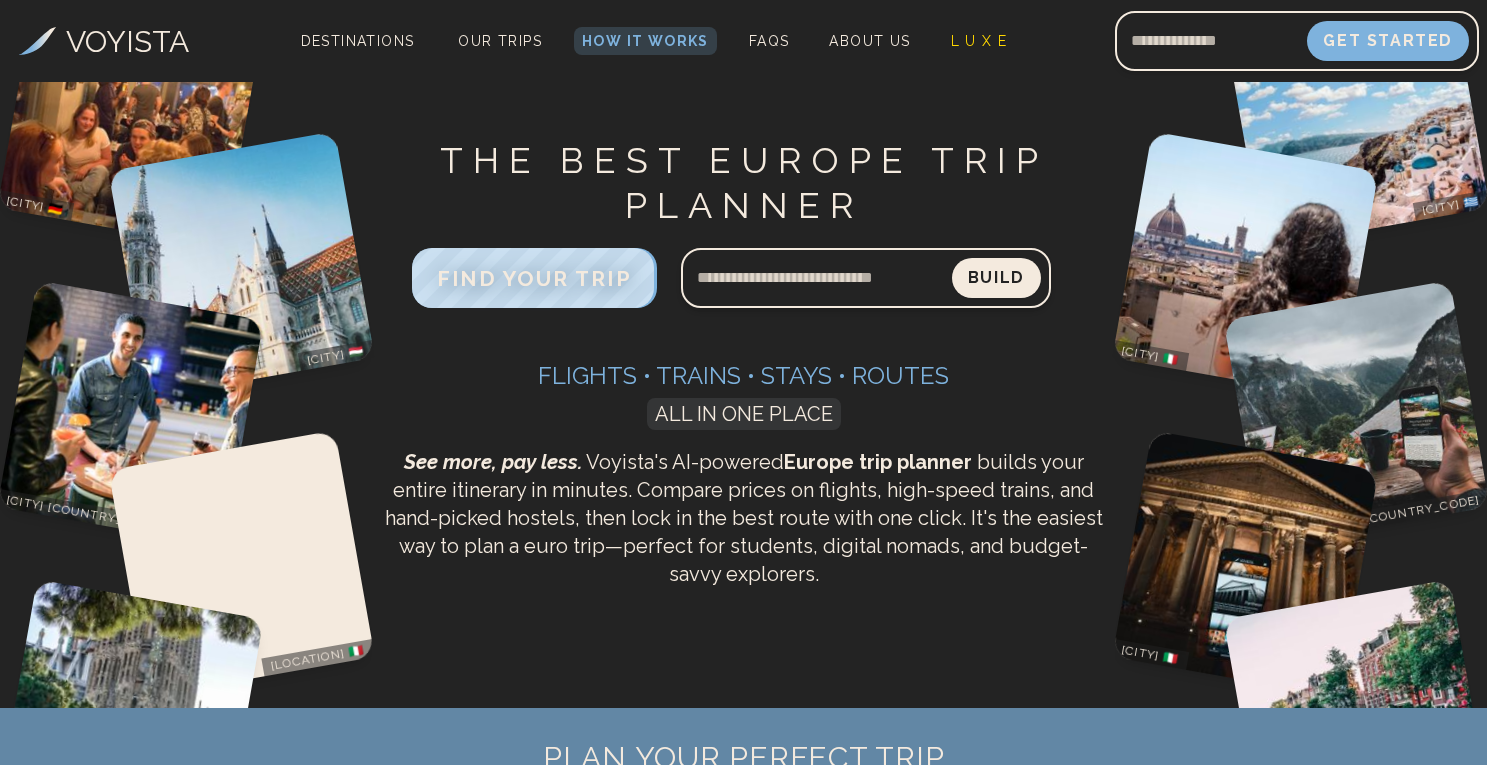 scroll, scrollTop: 0, scrollLeft: 0, axis: both 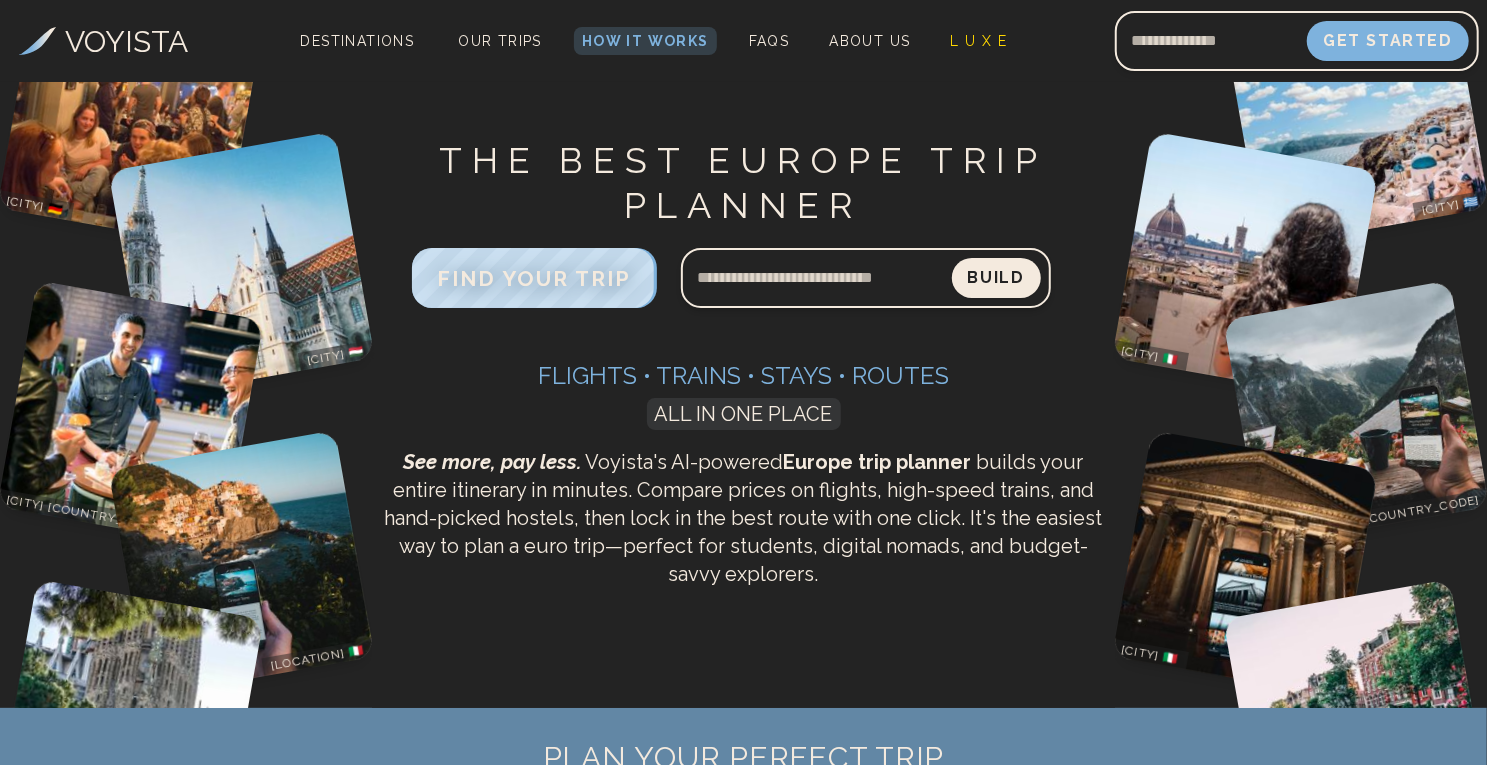 click on "THE BEST EUROPE TRIP PLANNER" at bounding box center (744, 183) 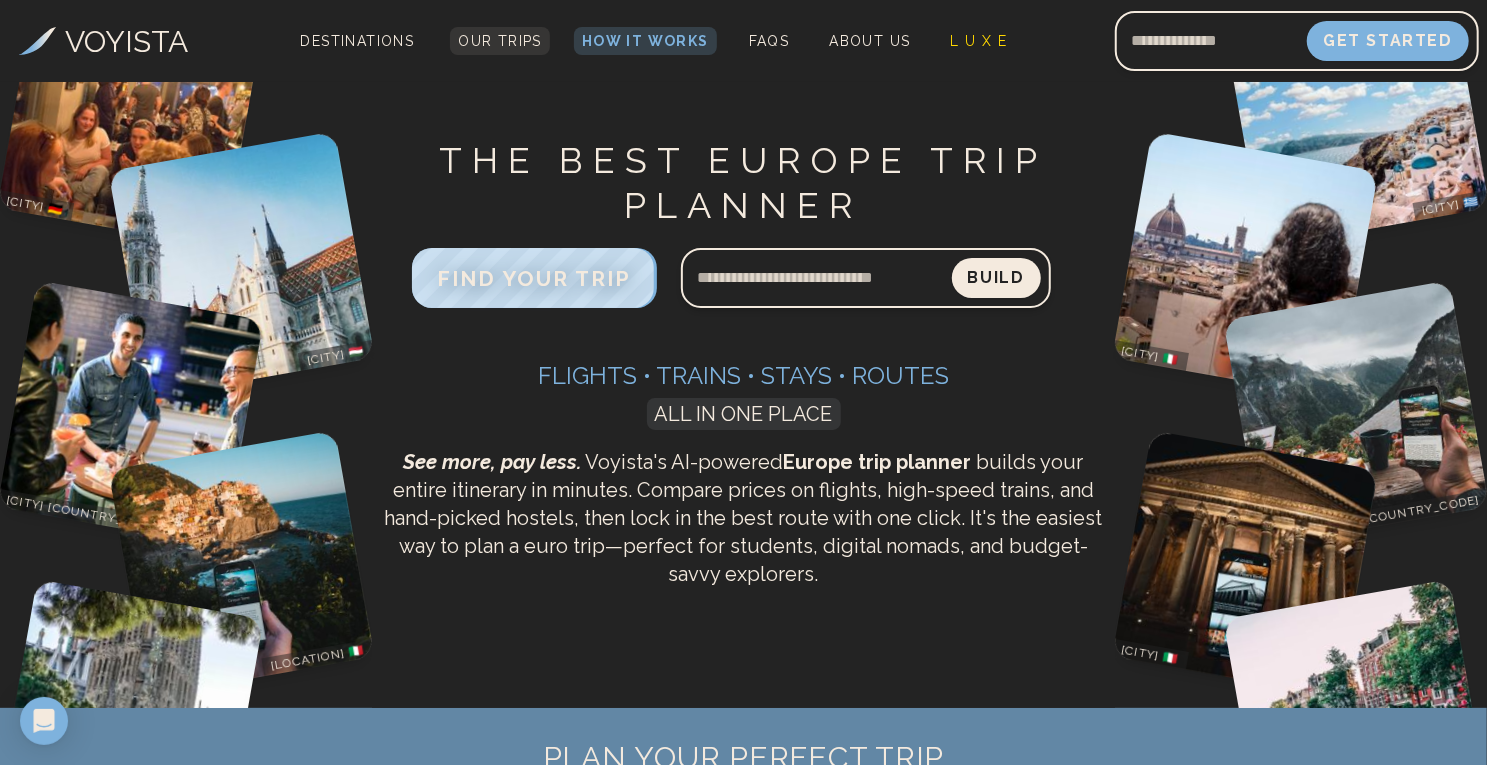 click on "Our Trips" at bounding box center (500, 41) 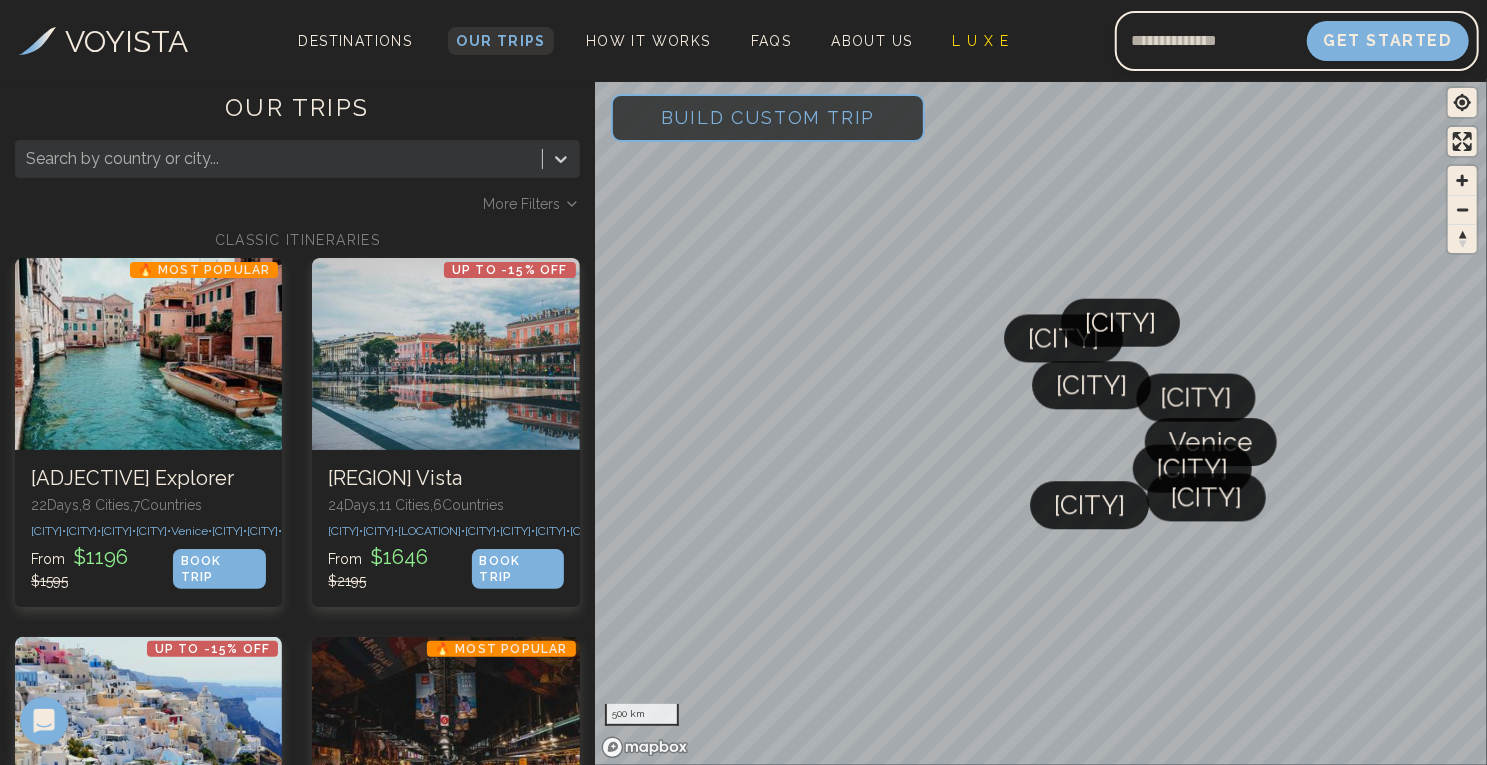 click on "Our Trips" at bounding box center [501, 41] 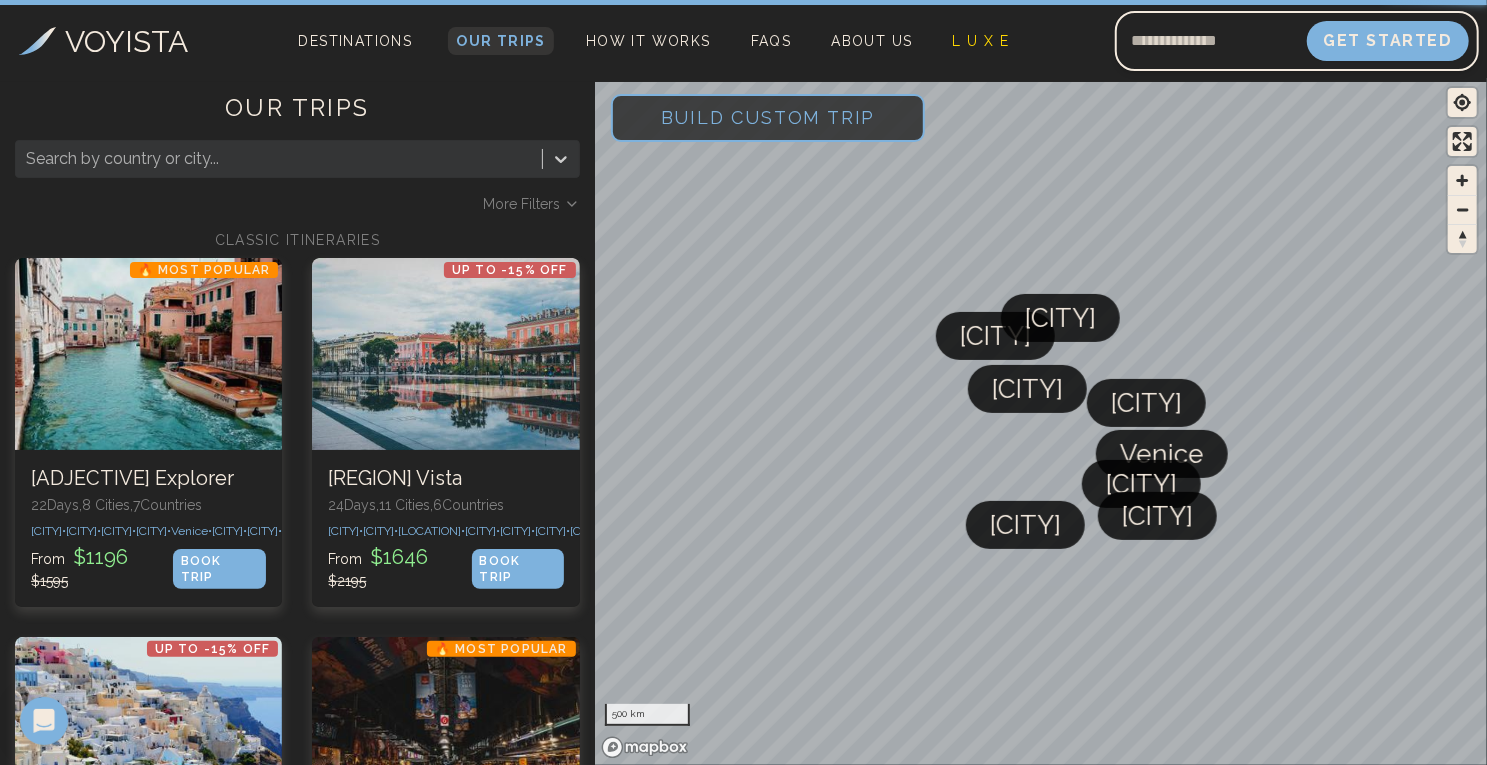 click on "Our Trips" at bounding box center (501, 41) 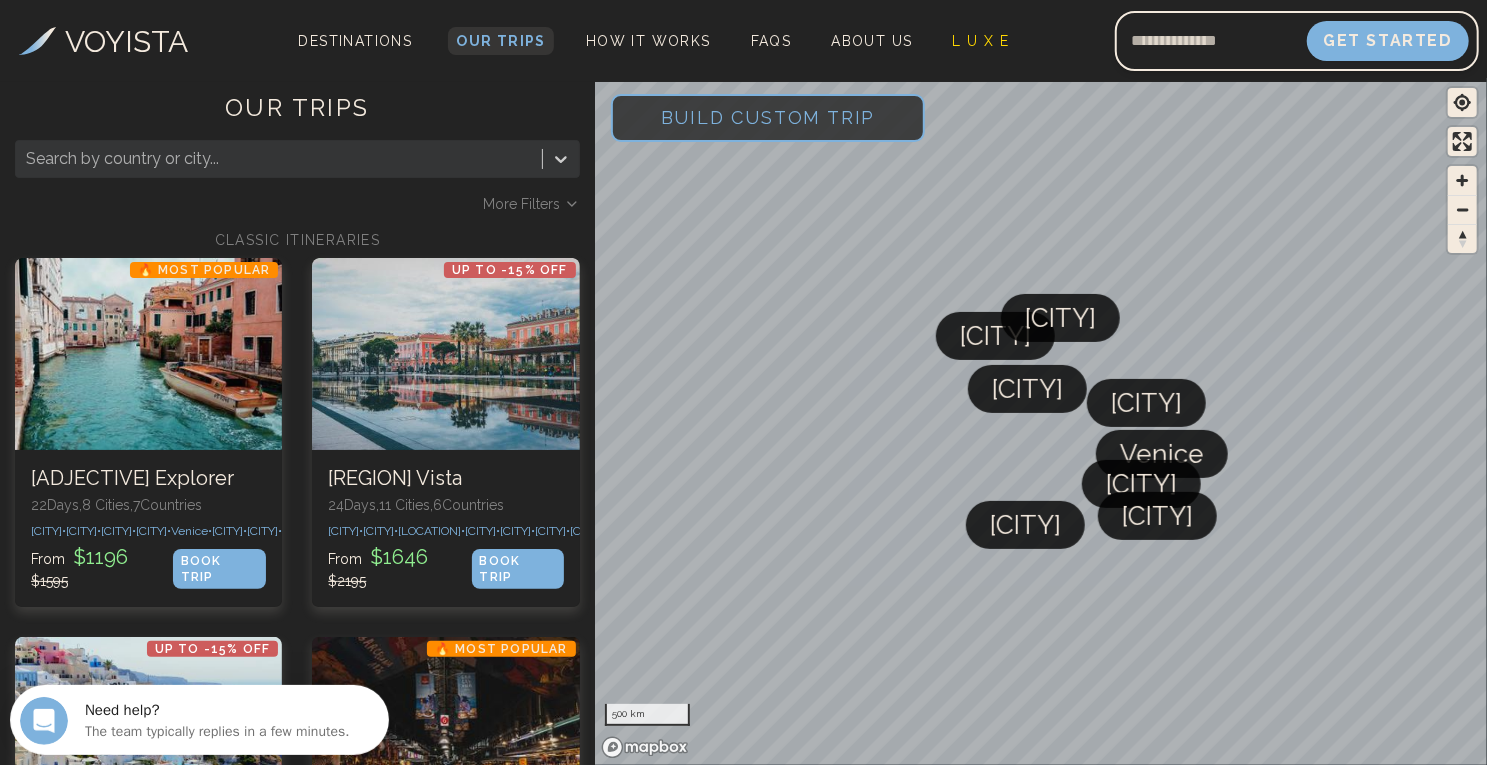 scroll, scrollTop: 0, scrollLeft: 0, axis: both 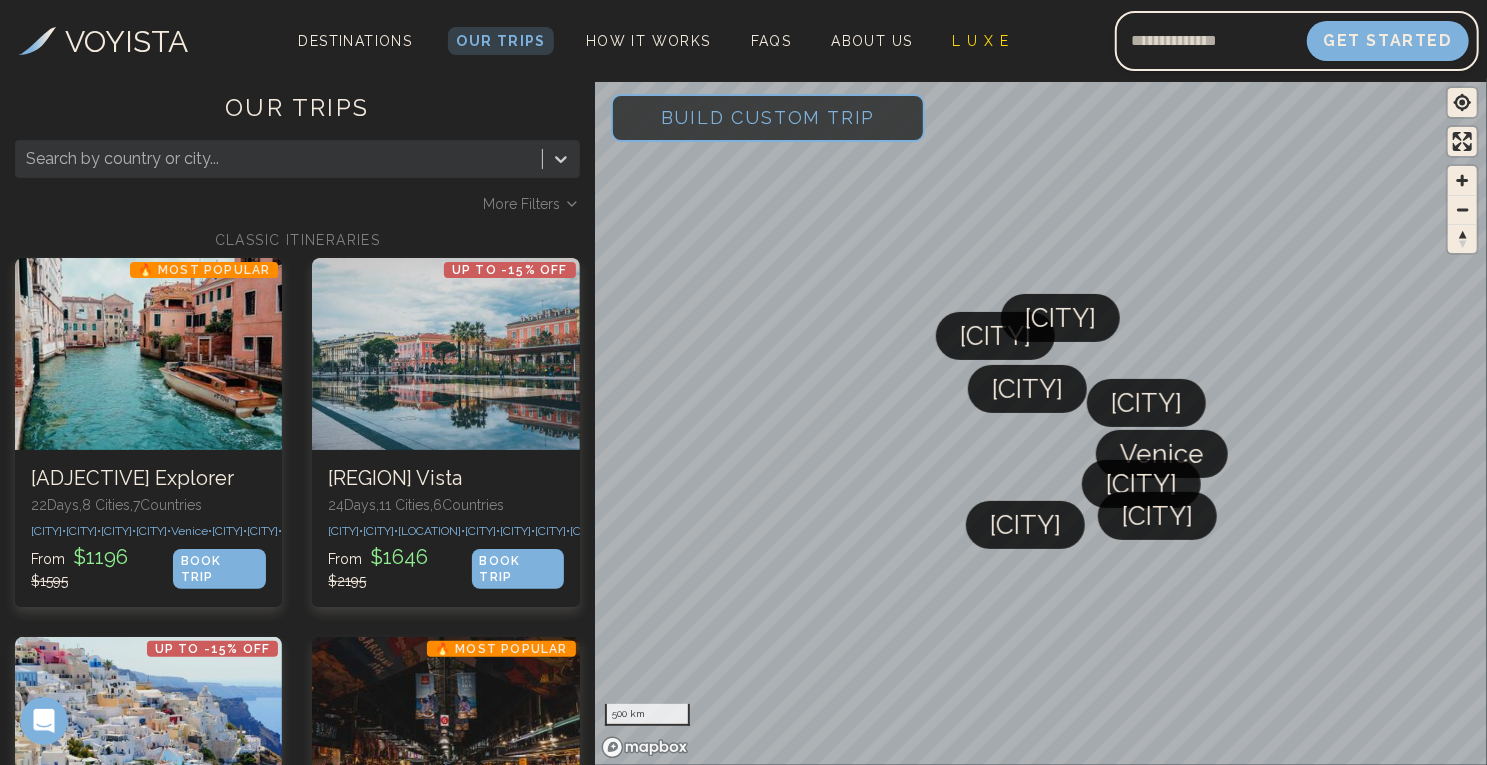 click on "Build Custom Trip" at bounding box center [768, 117] 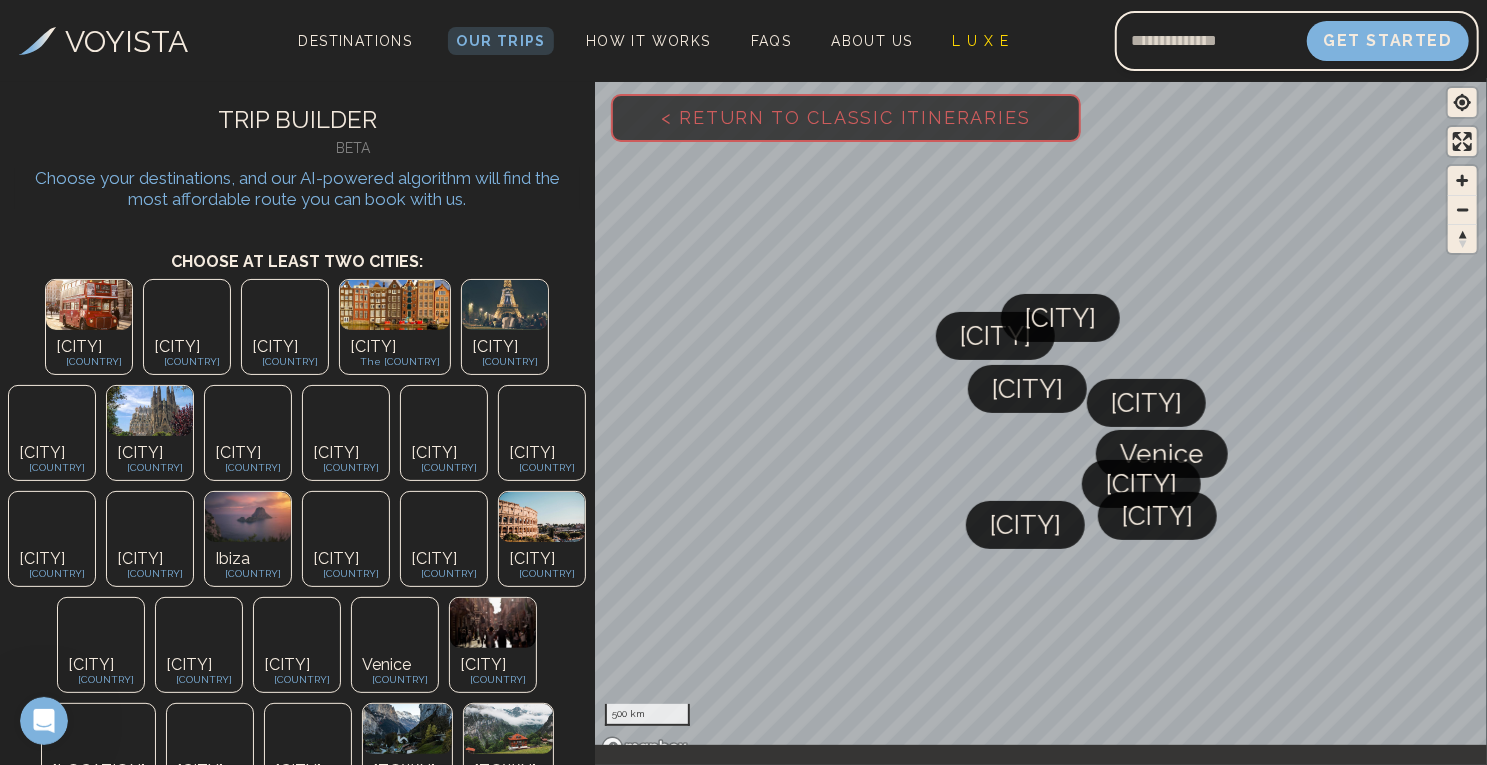 click on "[CITY] [COUNTRY]" at bounding box center (52, 433) 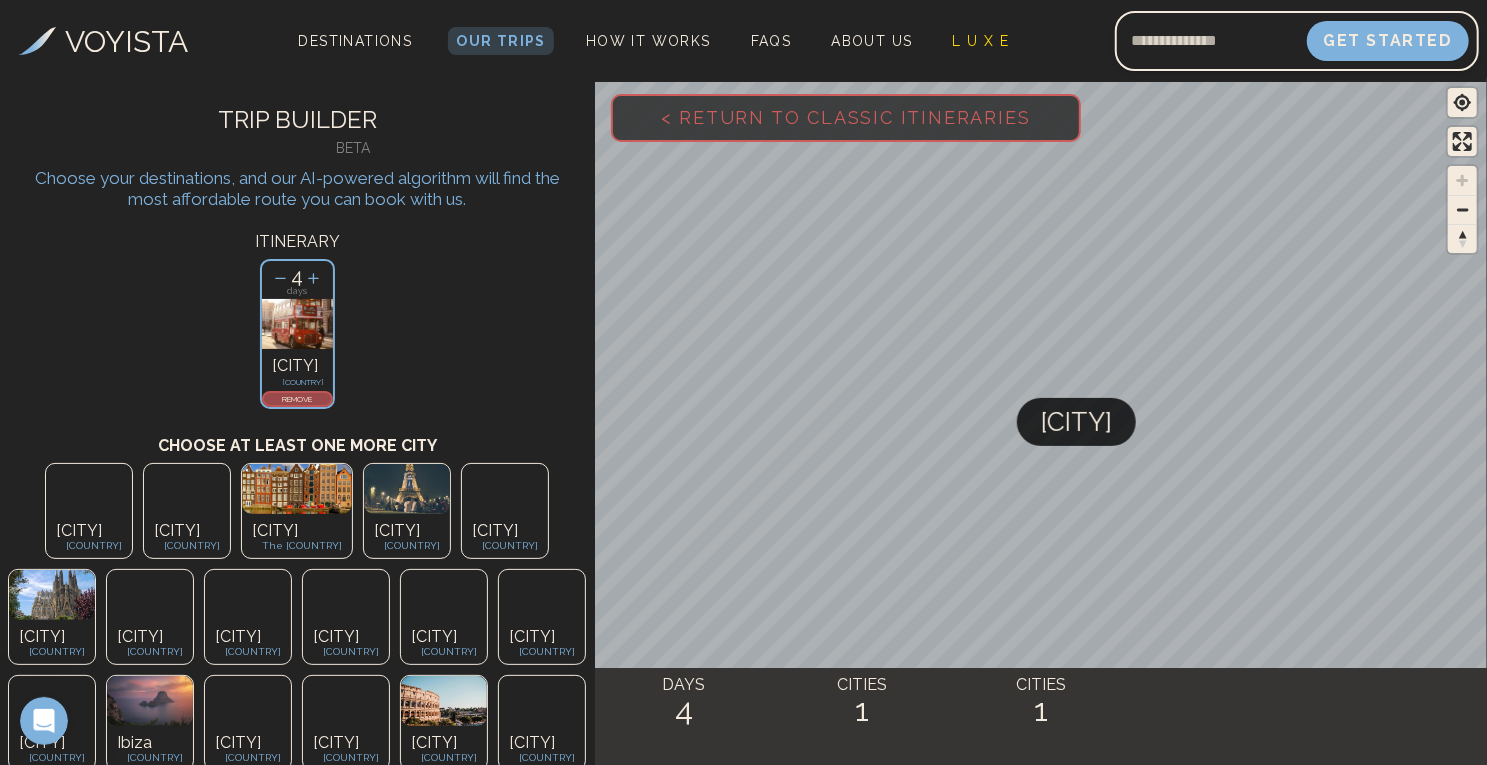 click at bounding box center [297, 324] 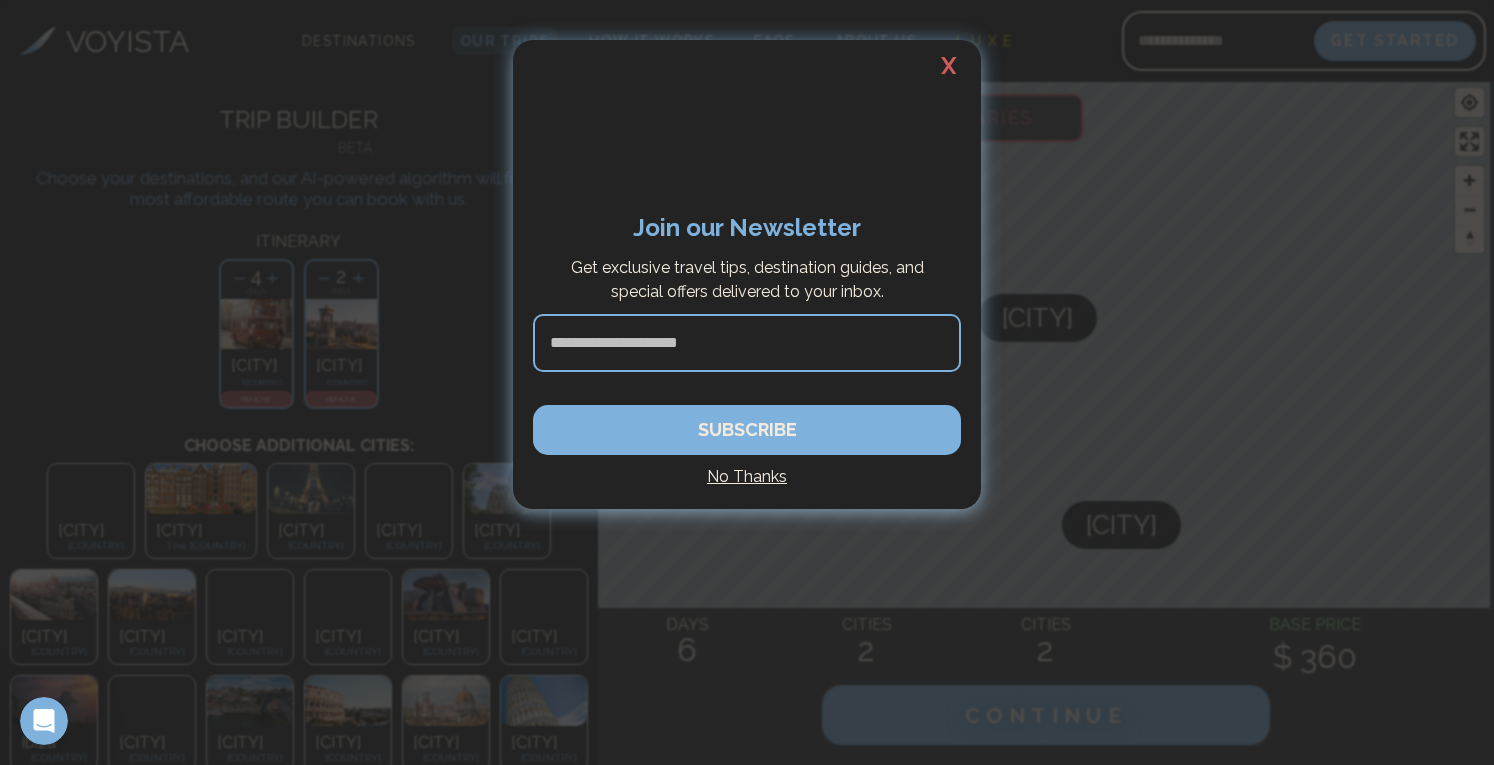 click on "X" at bounding box center (949, 66) 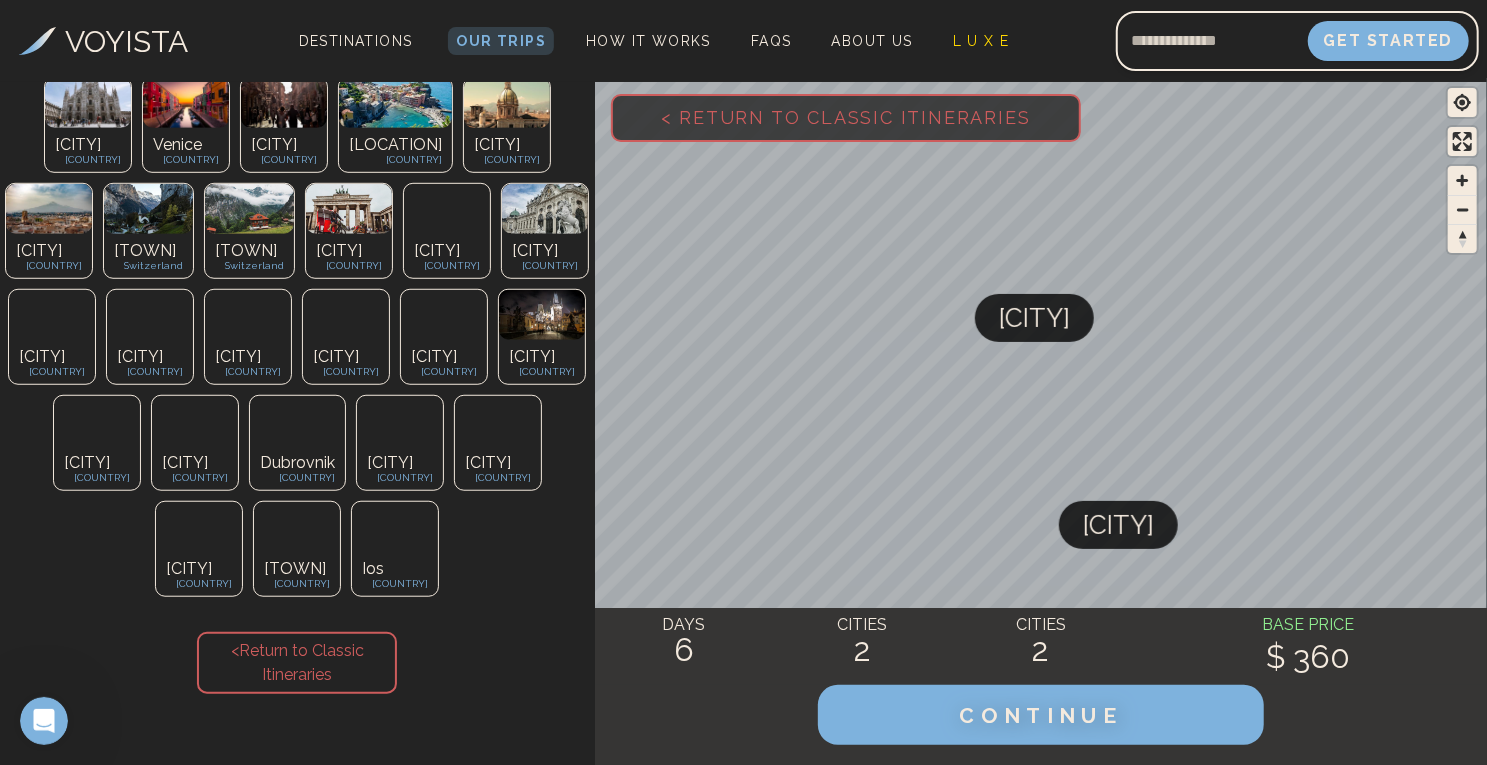 scroll, scrollTop: 717, scrollLeft: 0, axis: vertical 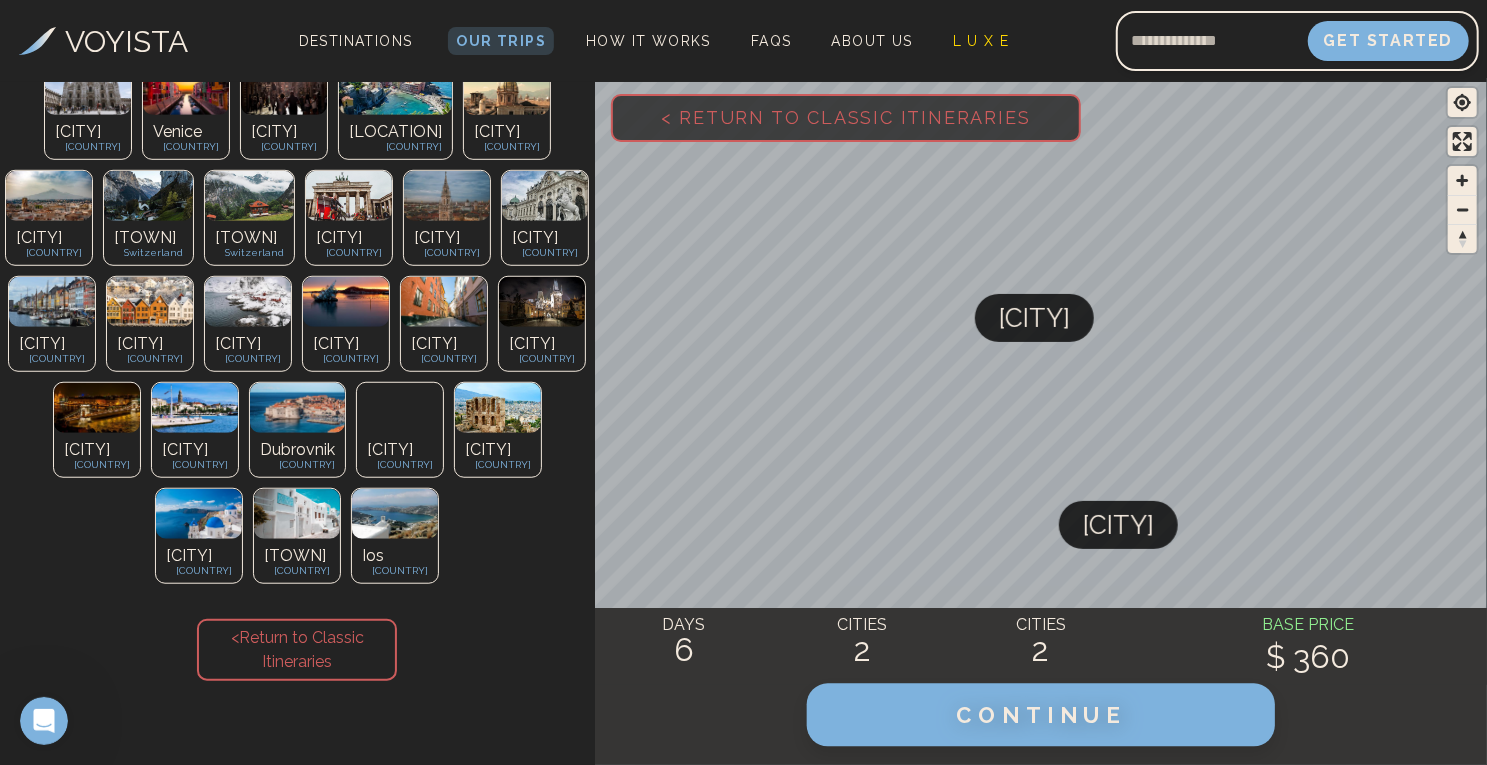 click on "CONTINUE" at bounding box center [1041, 715] 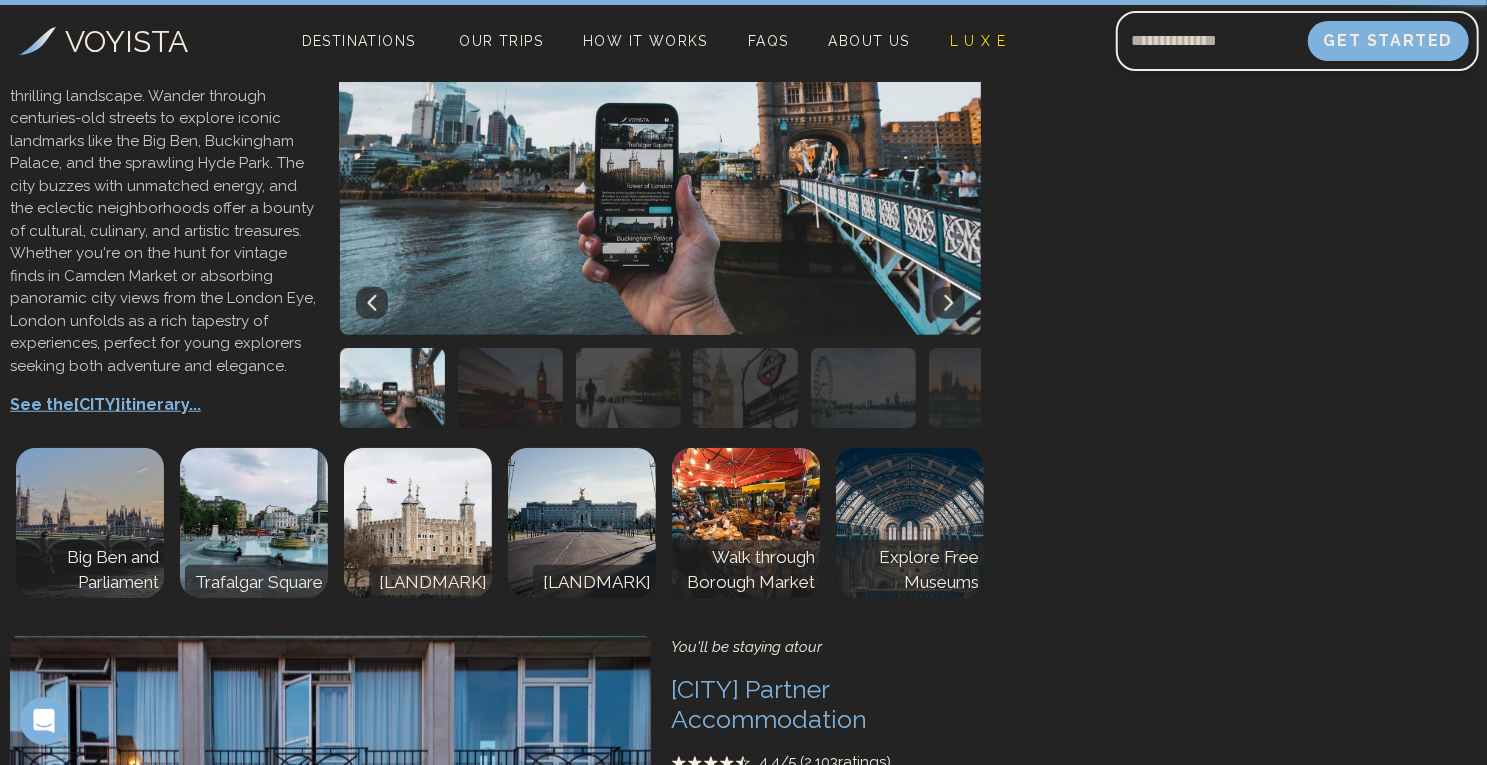 scroll, scrollTop: 0, scrollLeft: 0, axis: both 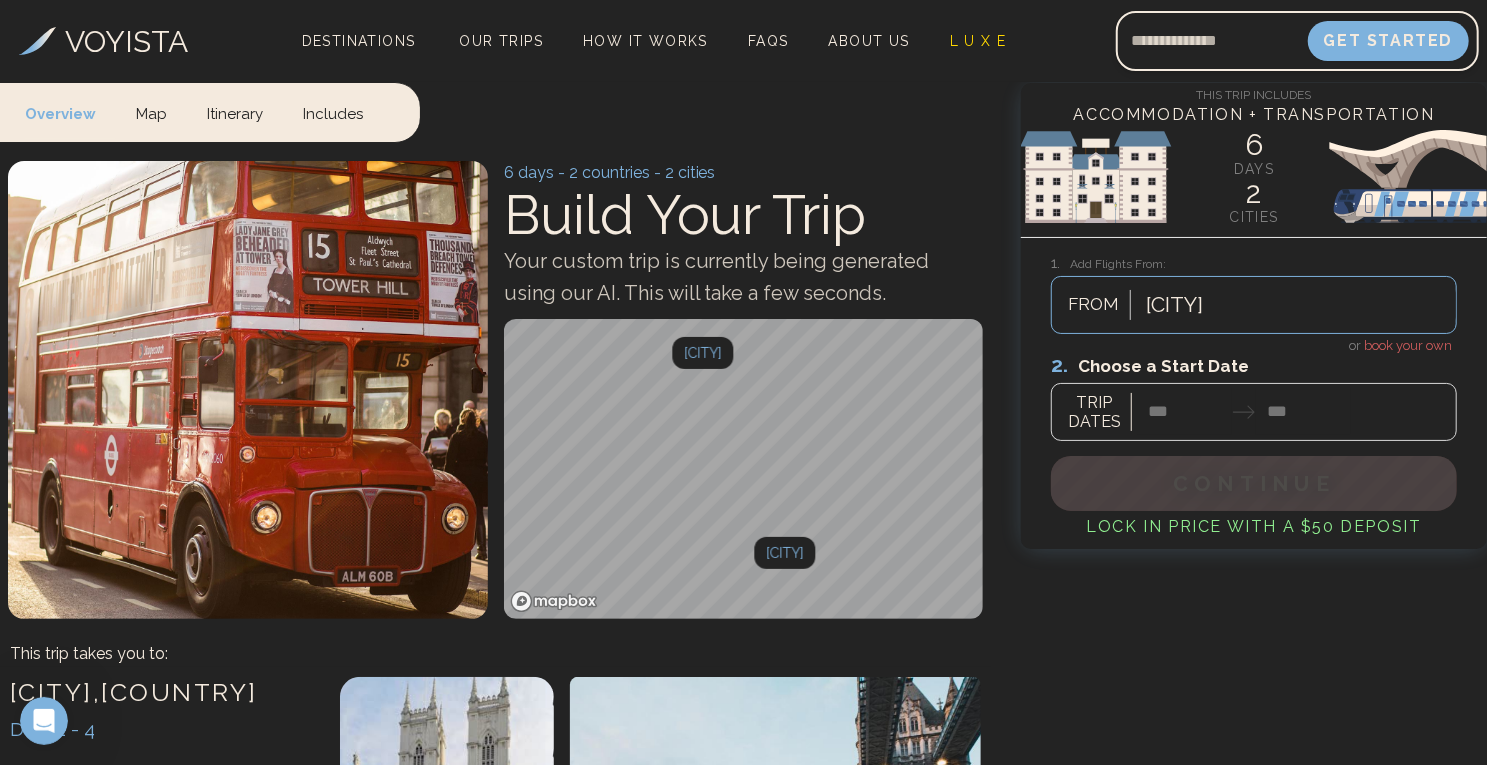 click at bounding box center [1254, 396] 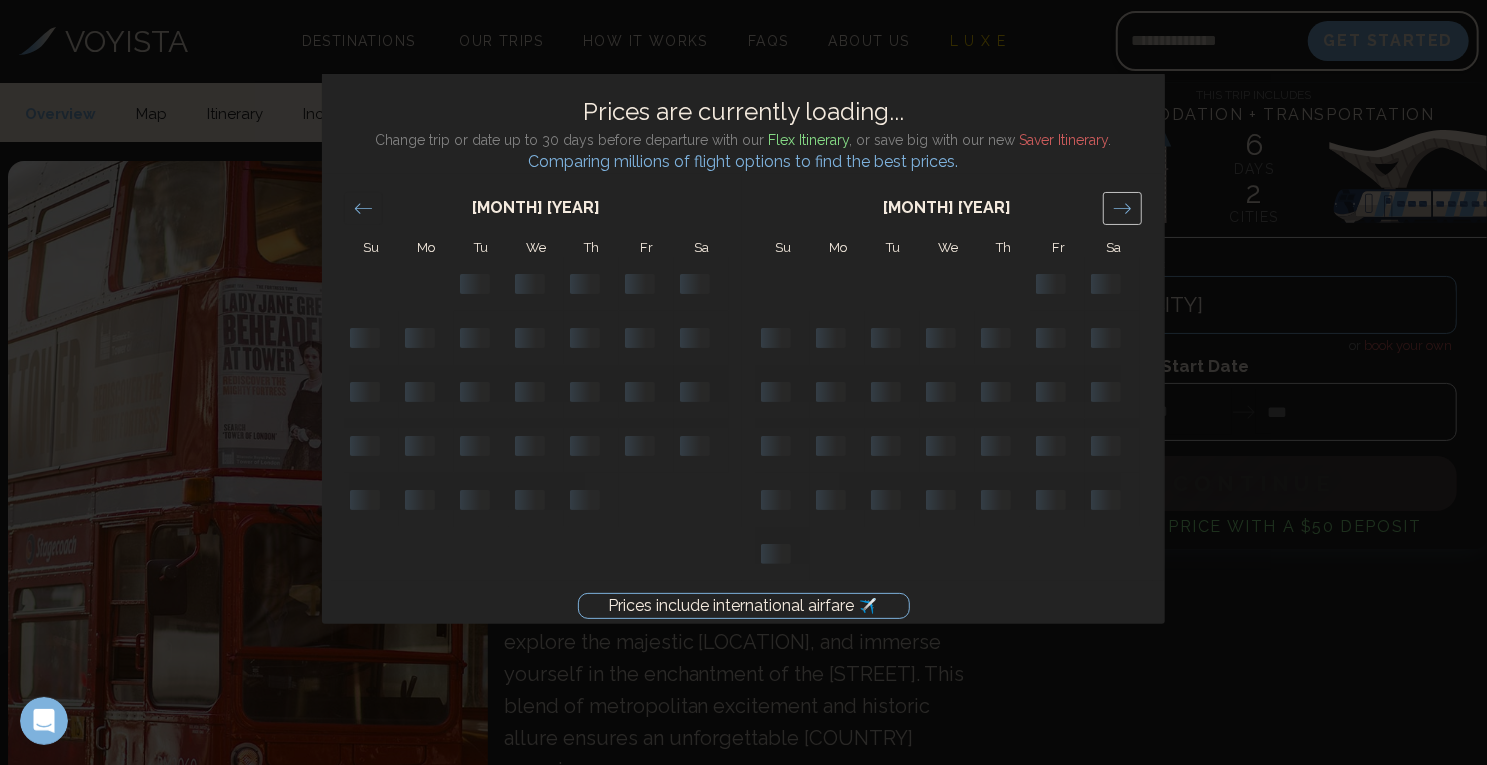 click at bounding box center (1122, 208) 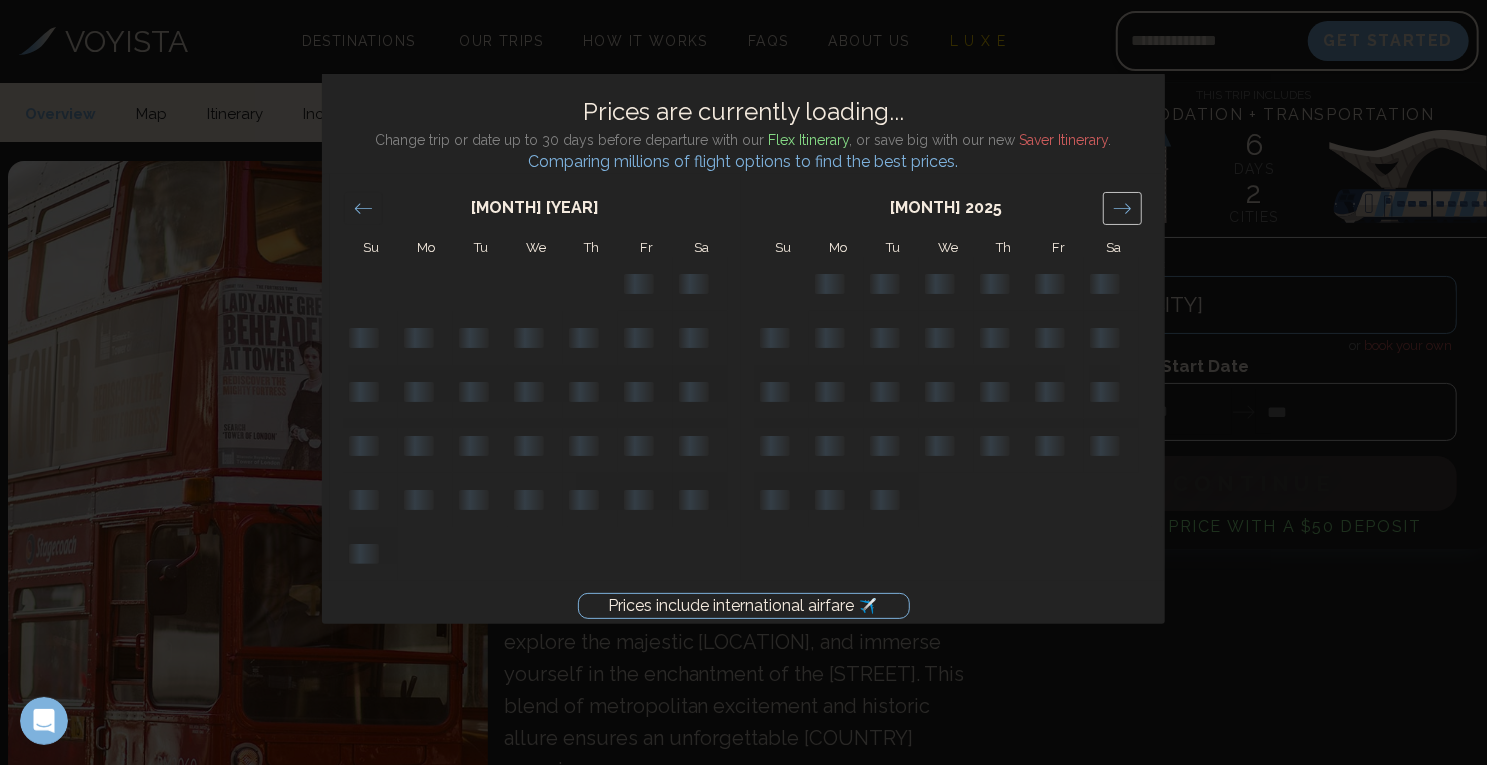 click at bounding box center [1122, 208] 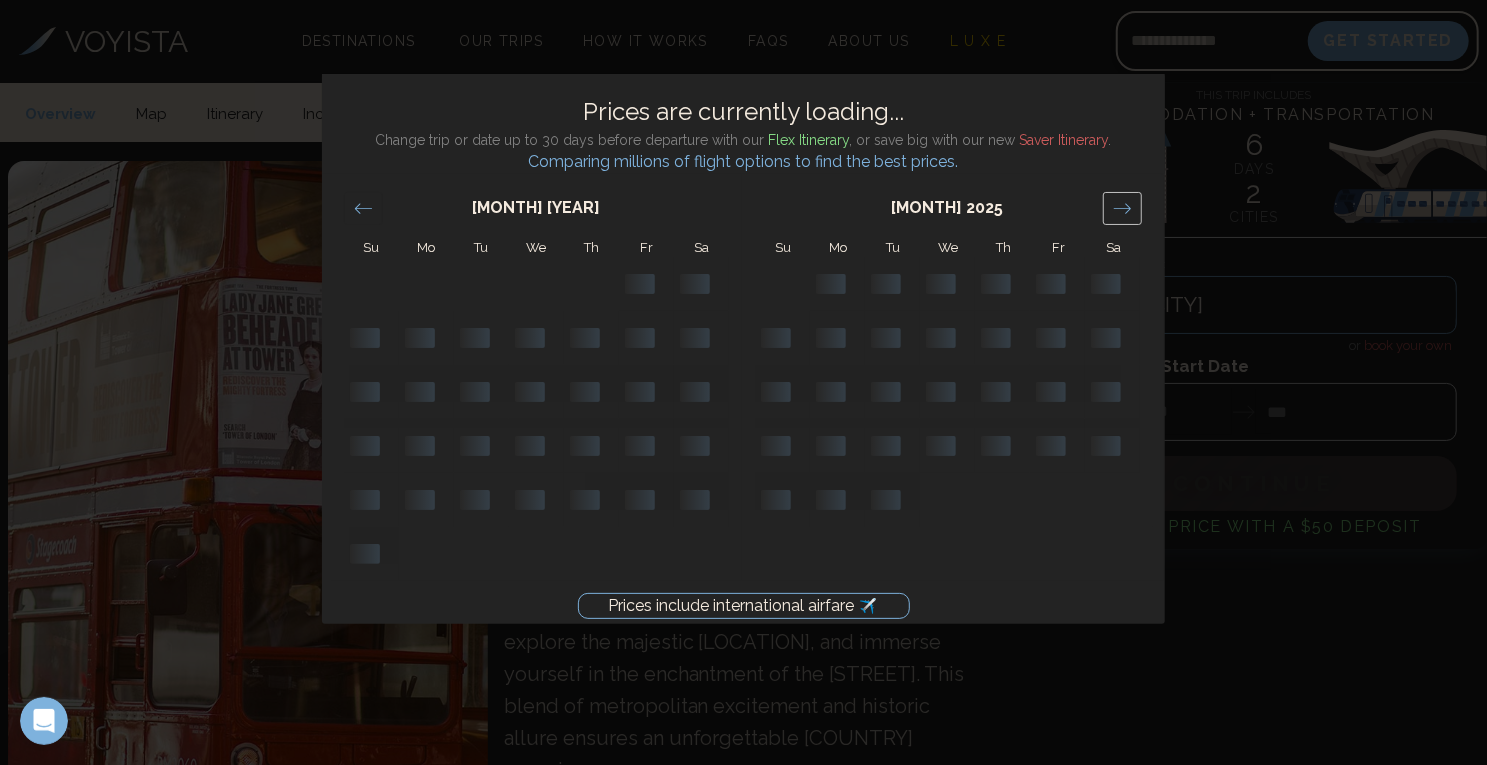 click at bounding box center (1122, 208) 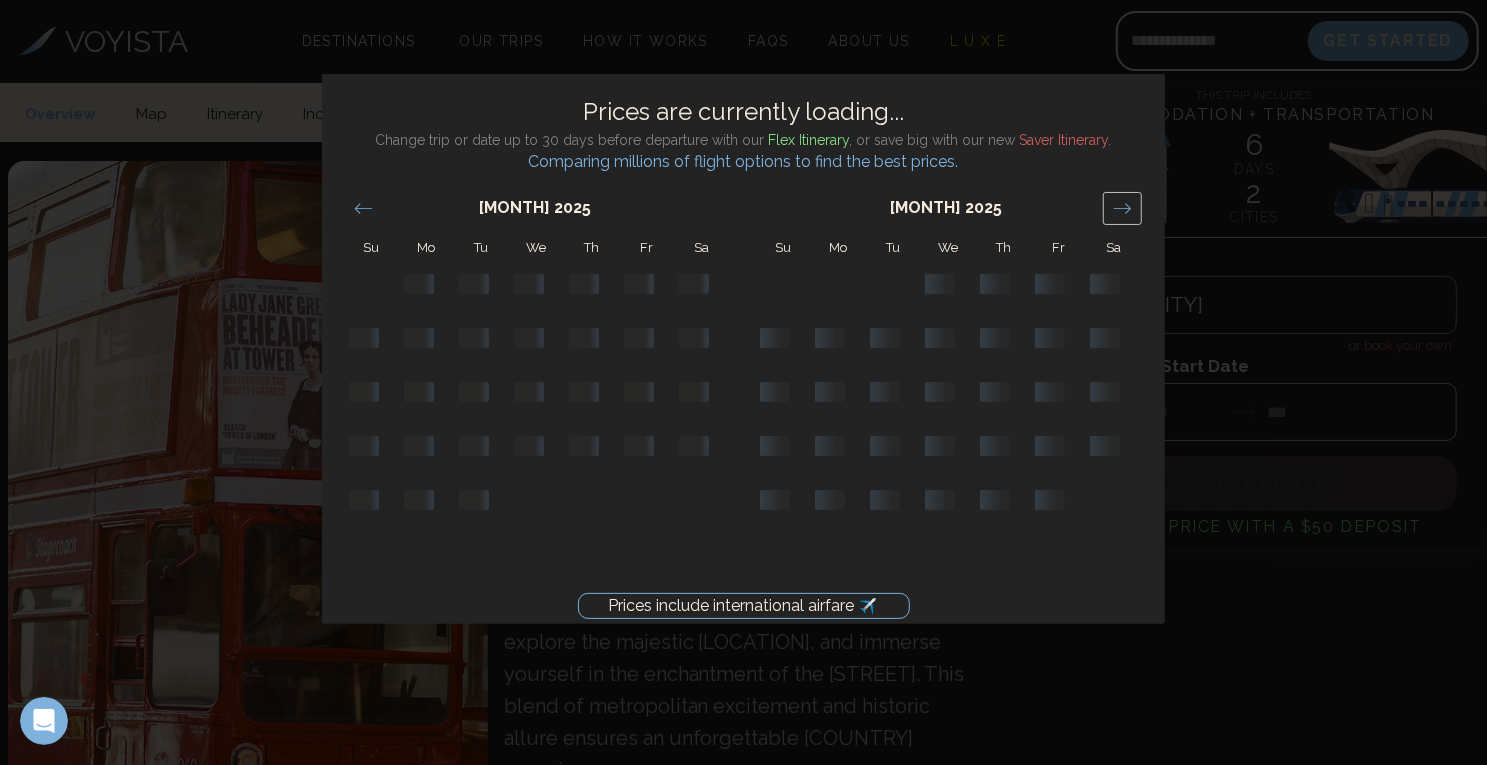 click at bounding box center (1122, 208) 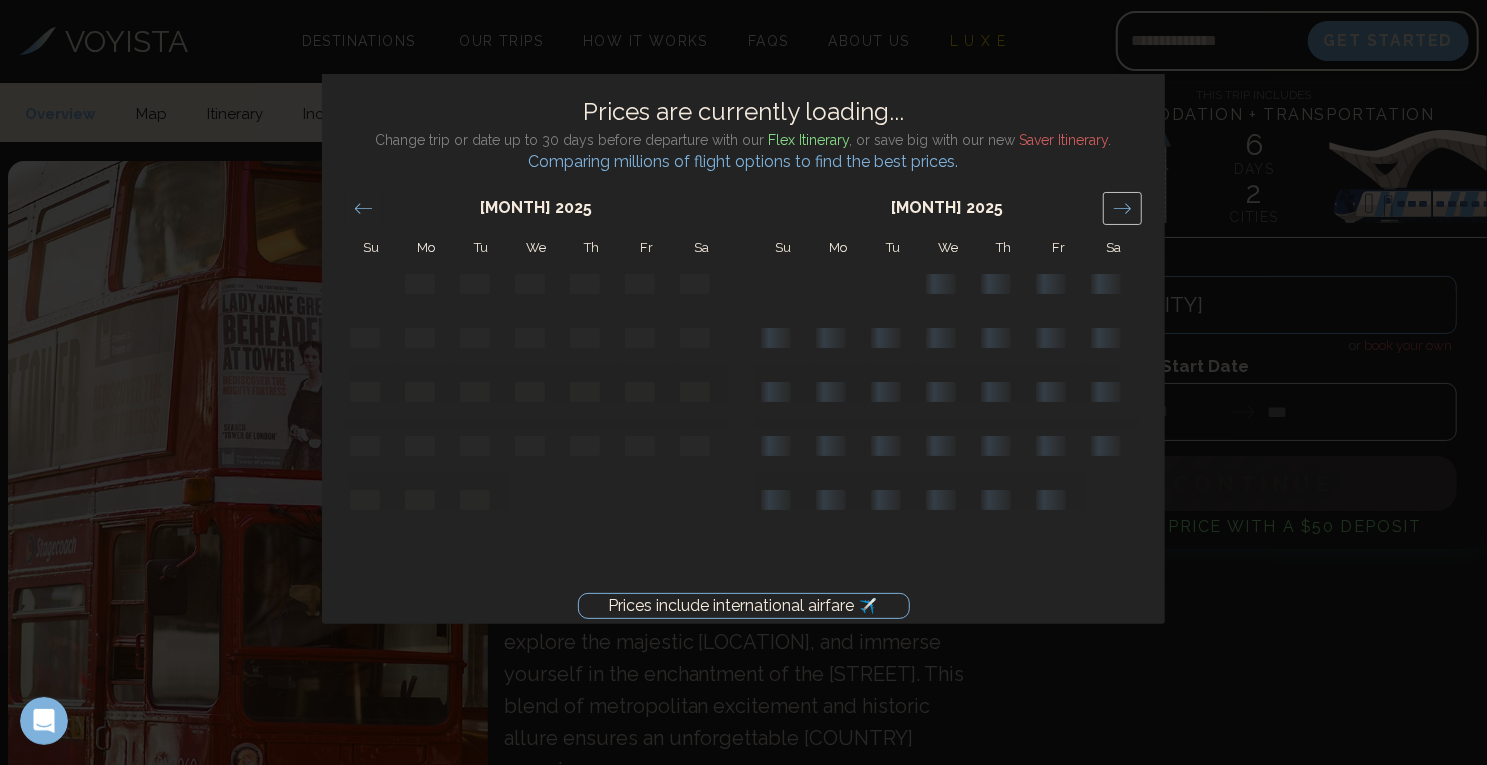 click at bounding box center [1122, 208] 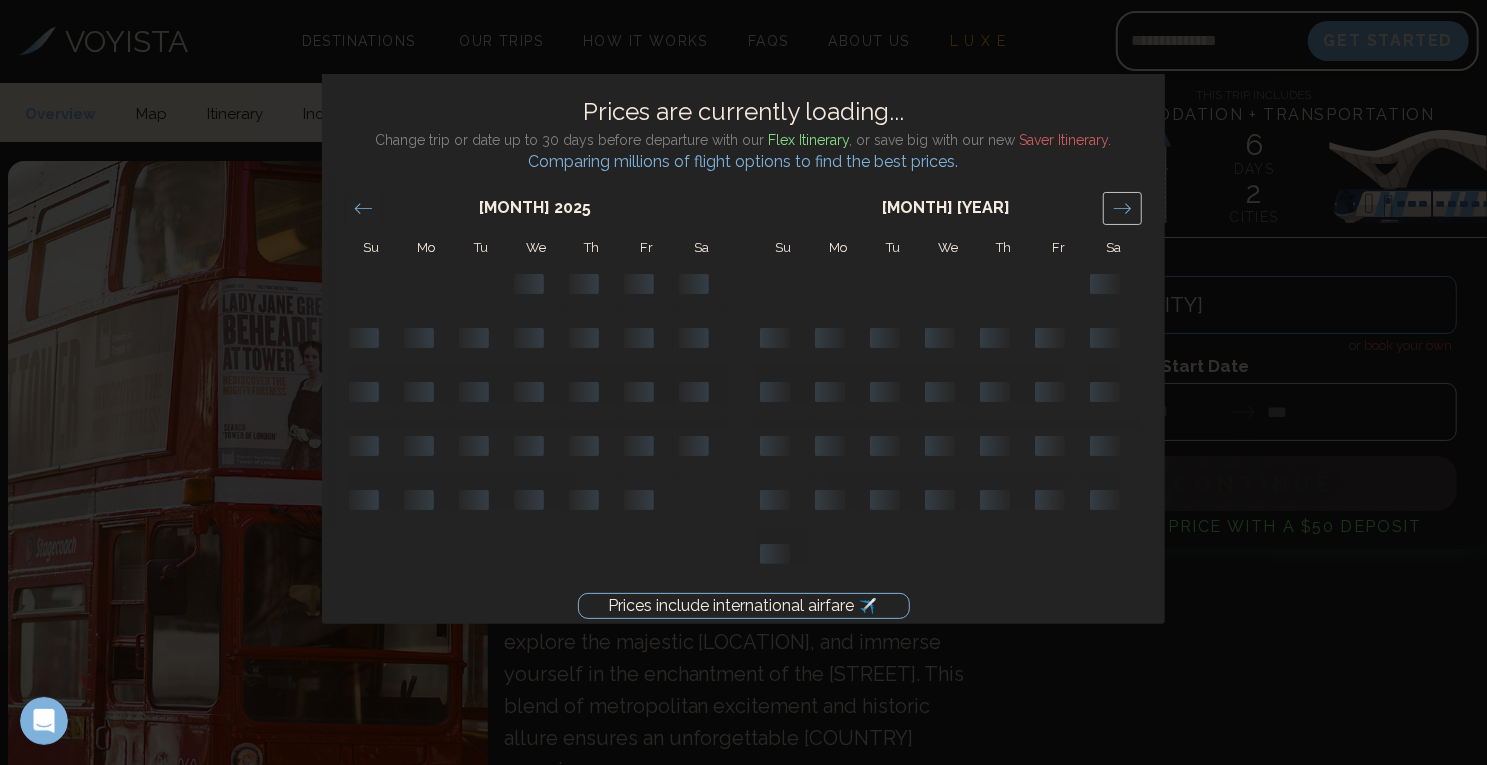 click at bounding box center [1122, 208] 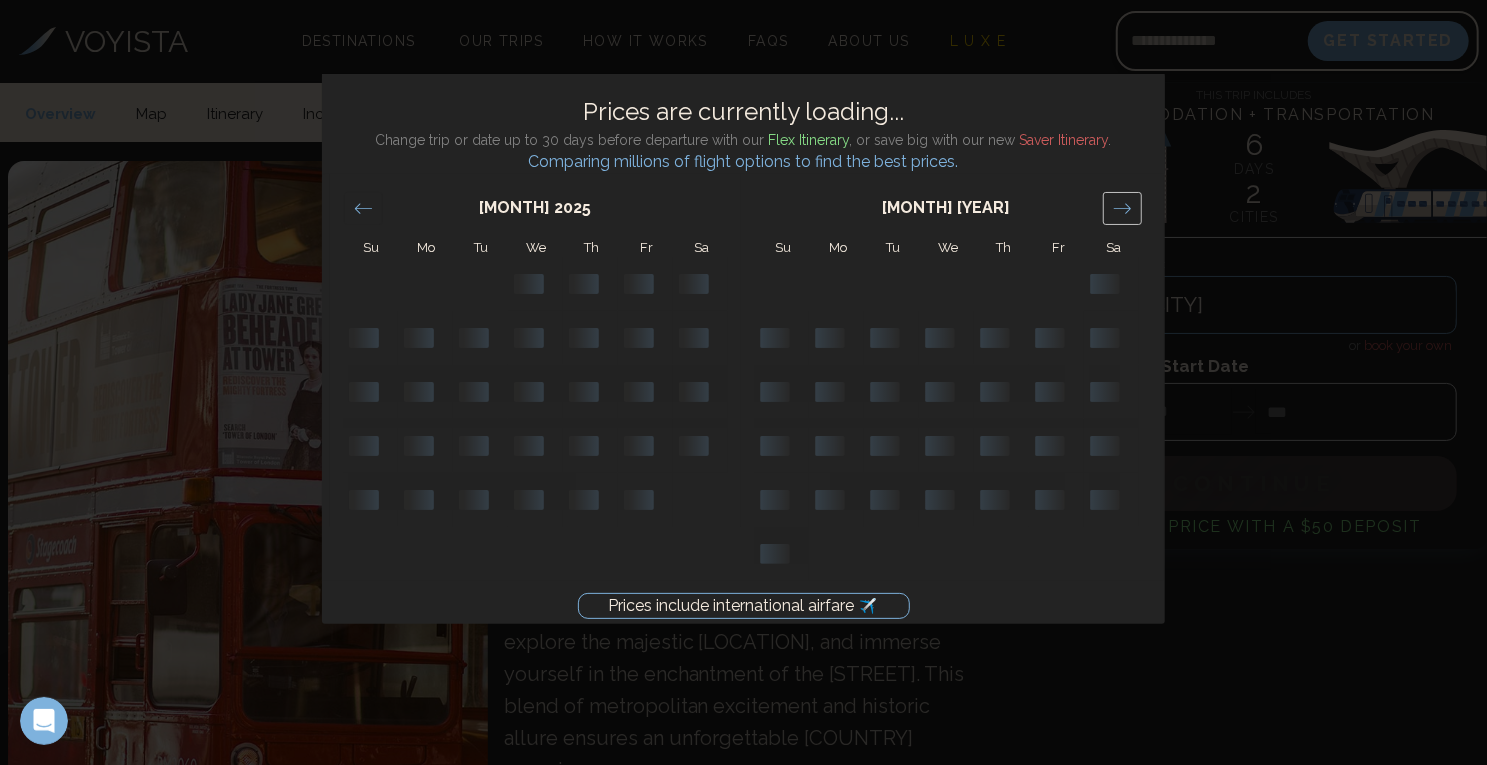 click at bounding box center [1122, 208] 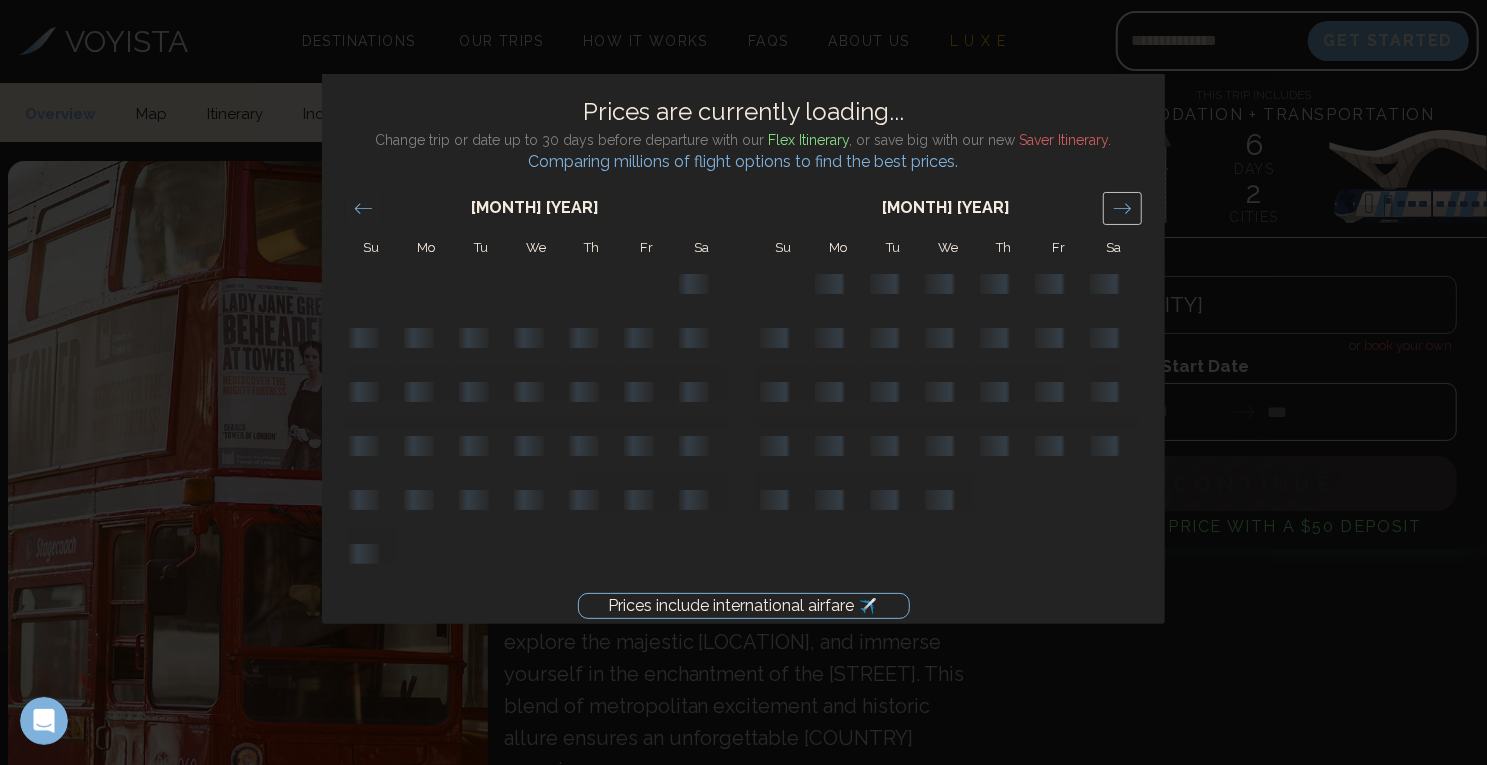 click at bounding box center [1122, 208] 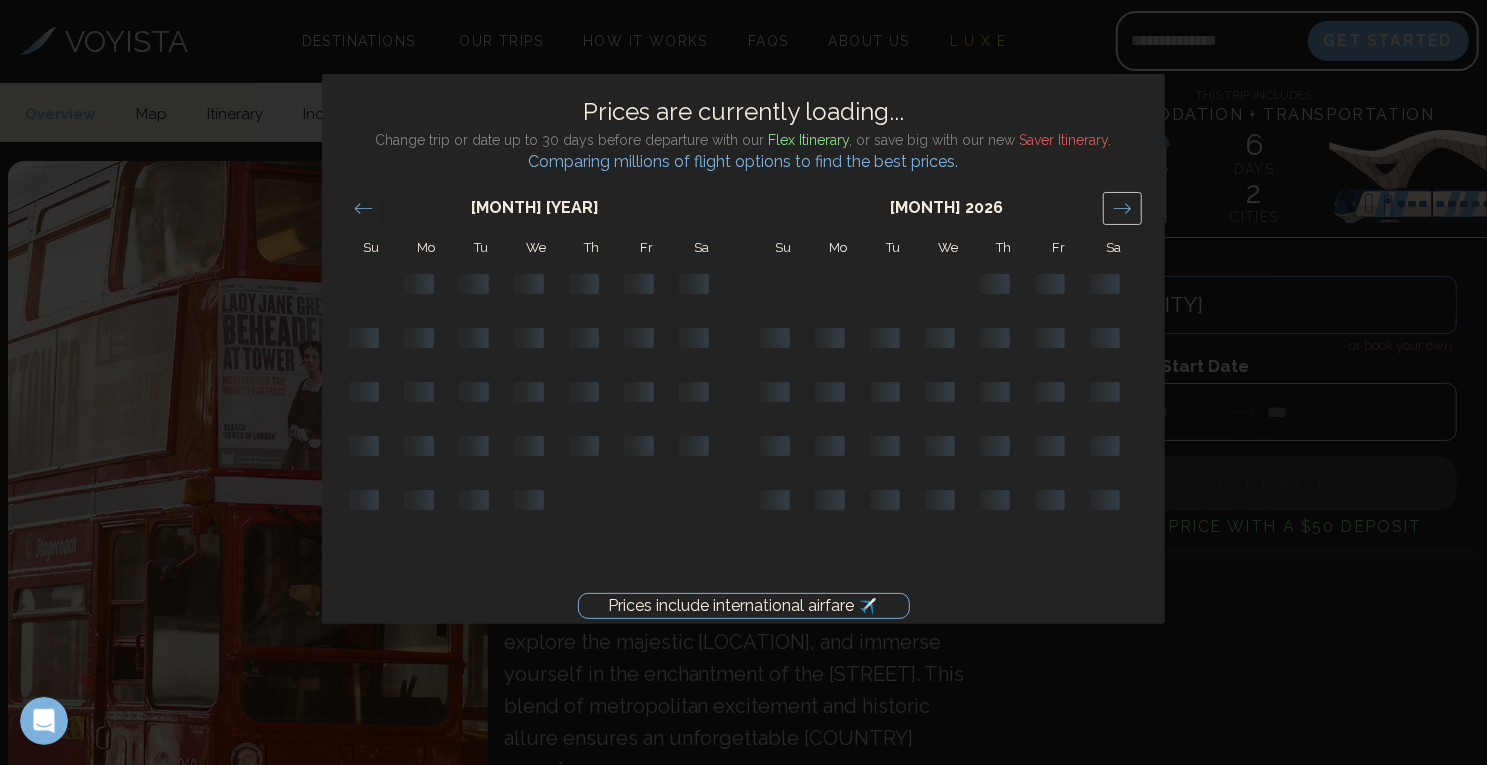 click at bounding box center [1122, 208] 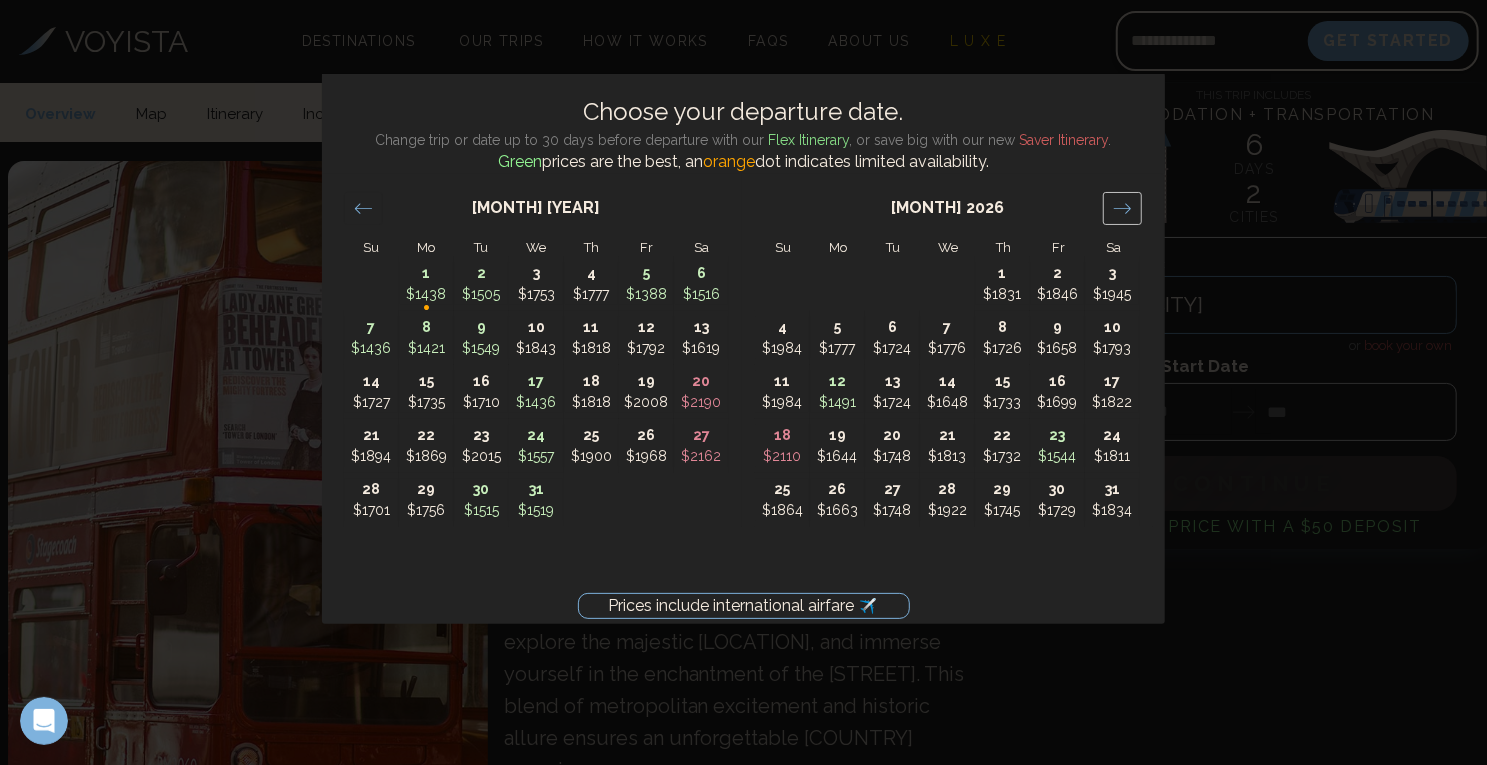click at bounding box center (1122, 208) 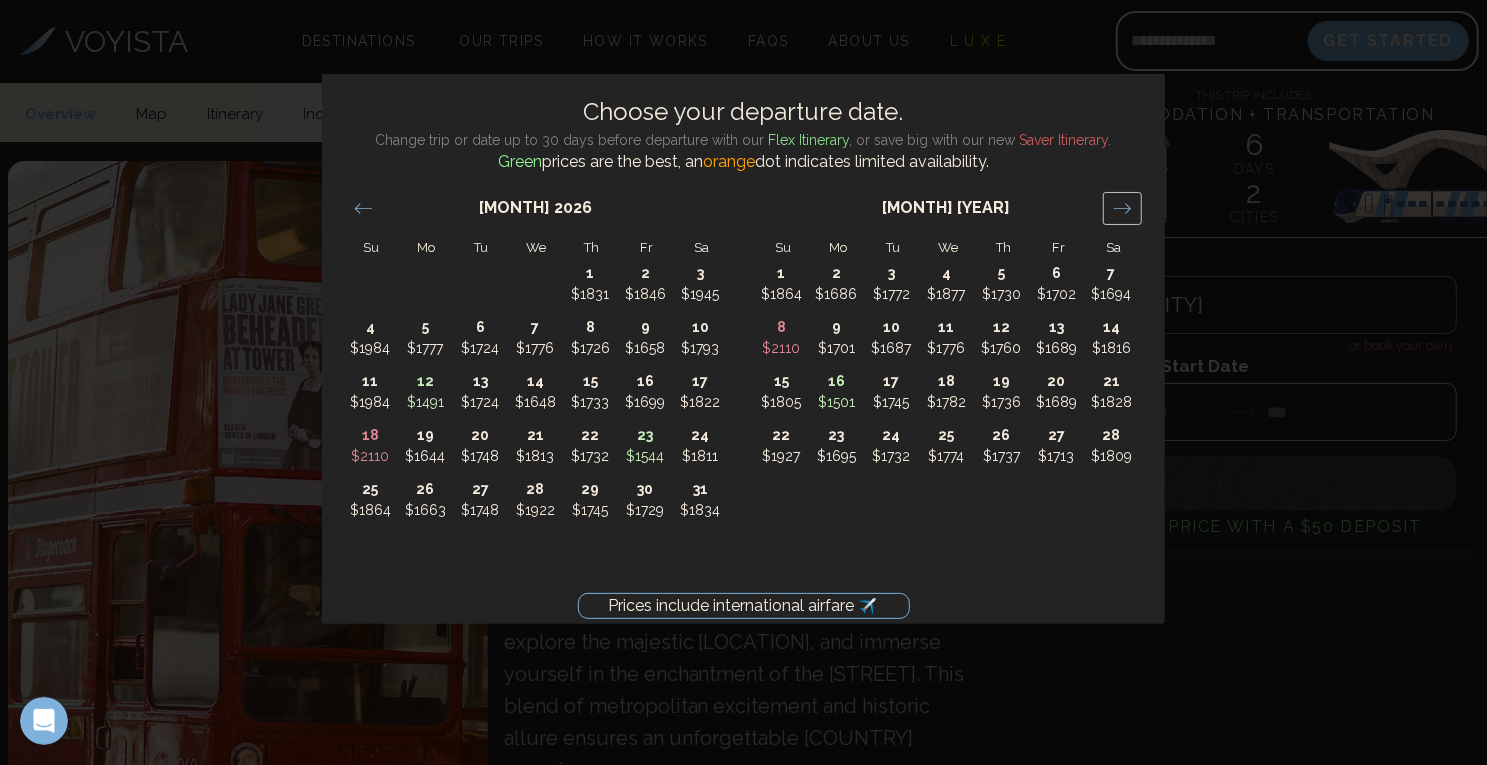 click at bounding box center [1122, 208] 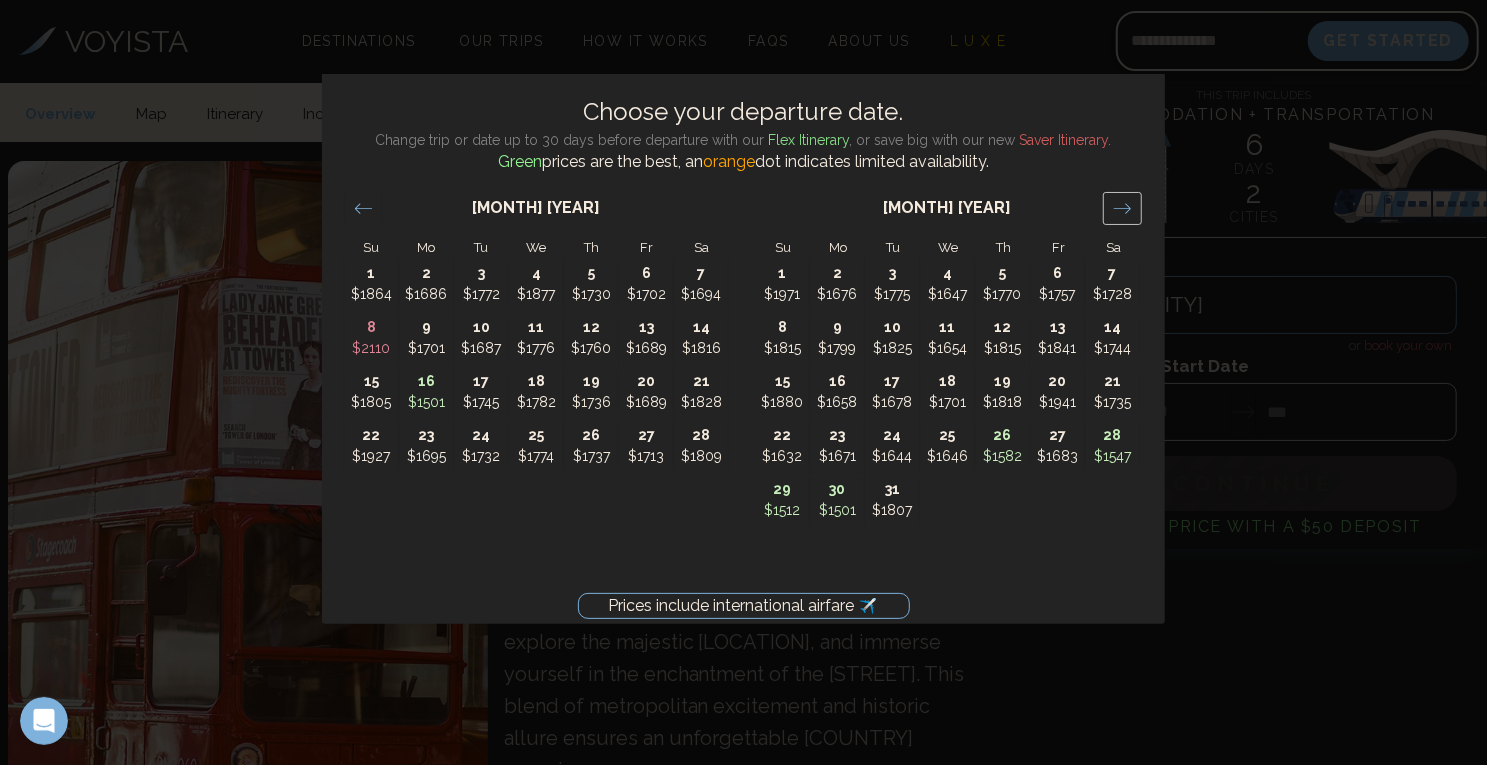 click at bounding box center [1122, 208] 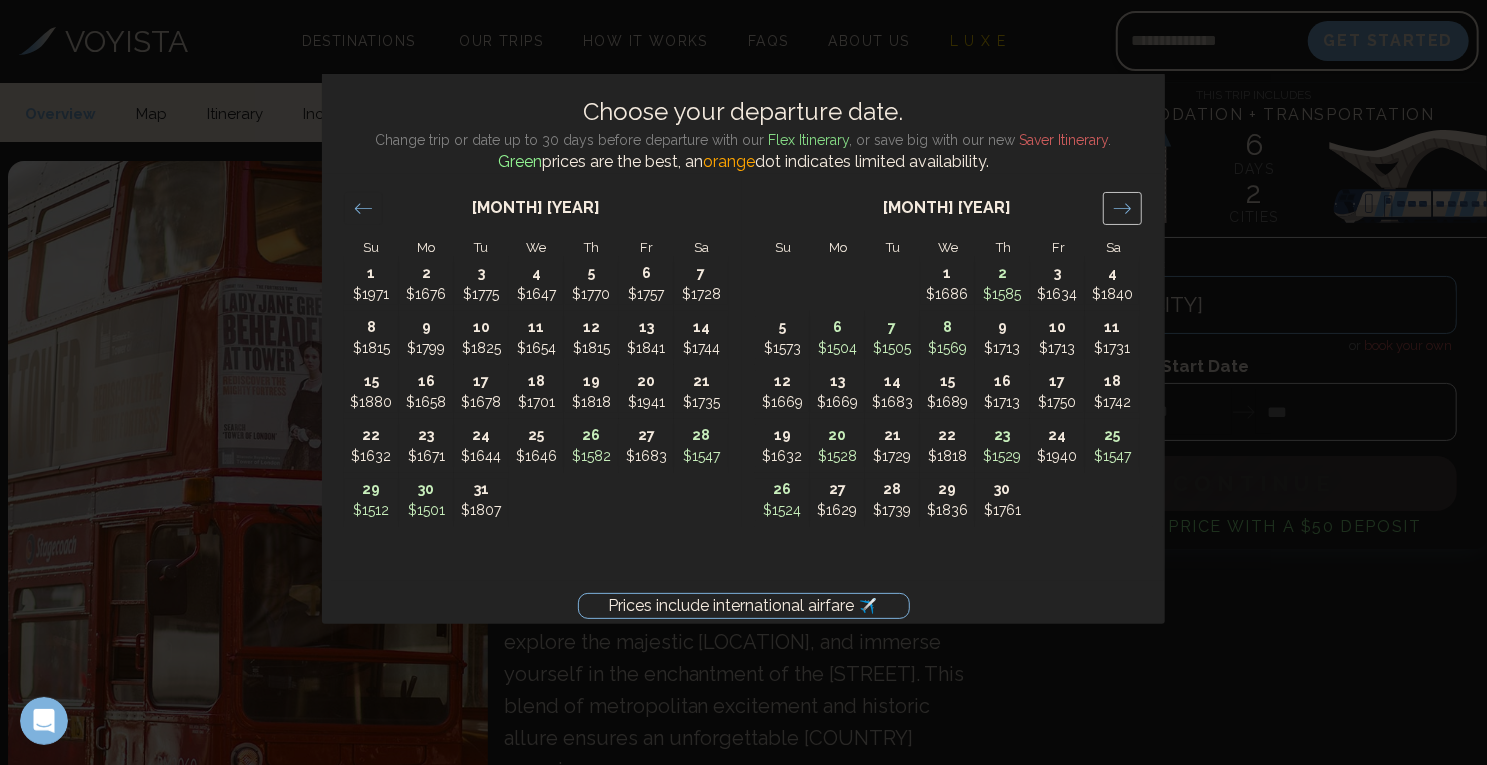 click at bounding box center (1122, 208) 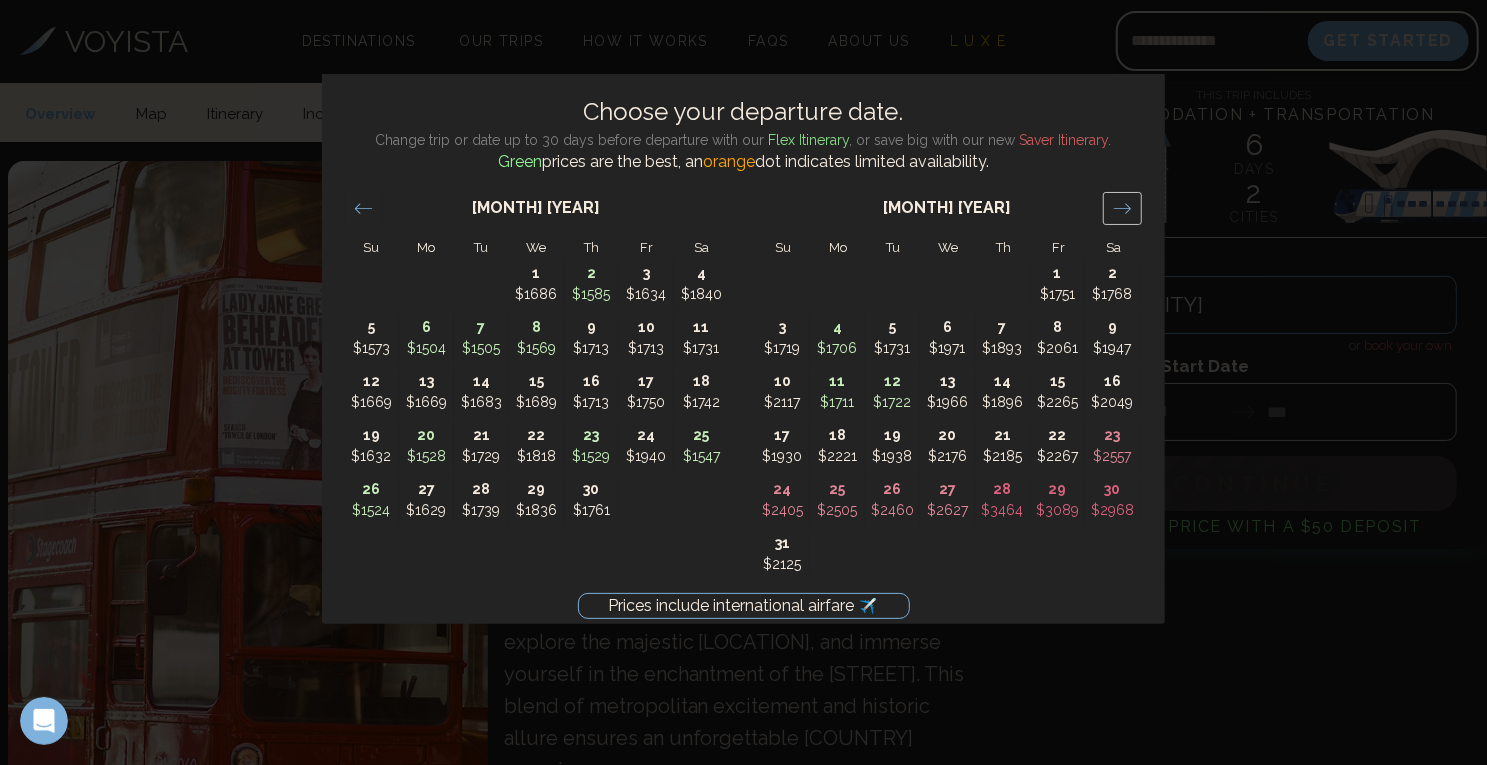 click at bounding box center [1122, 208] 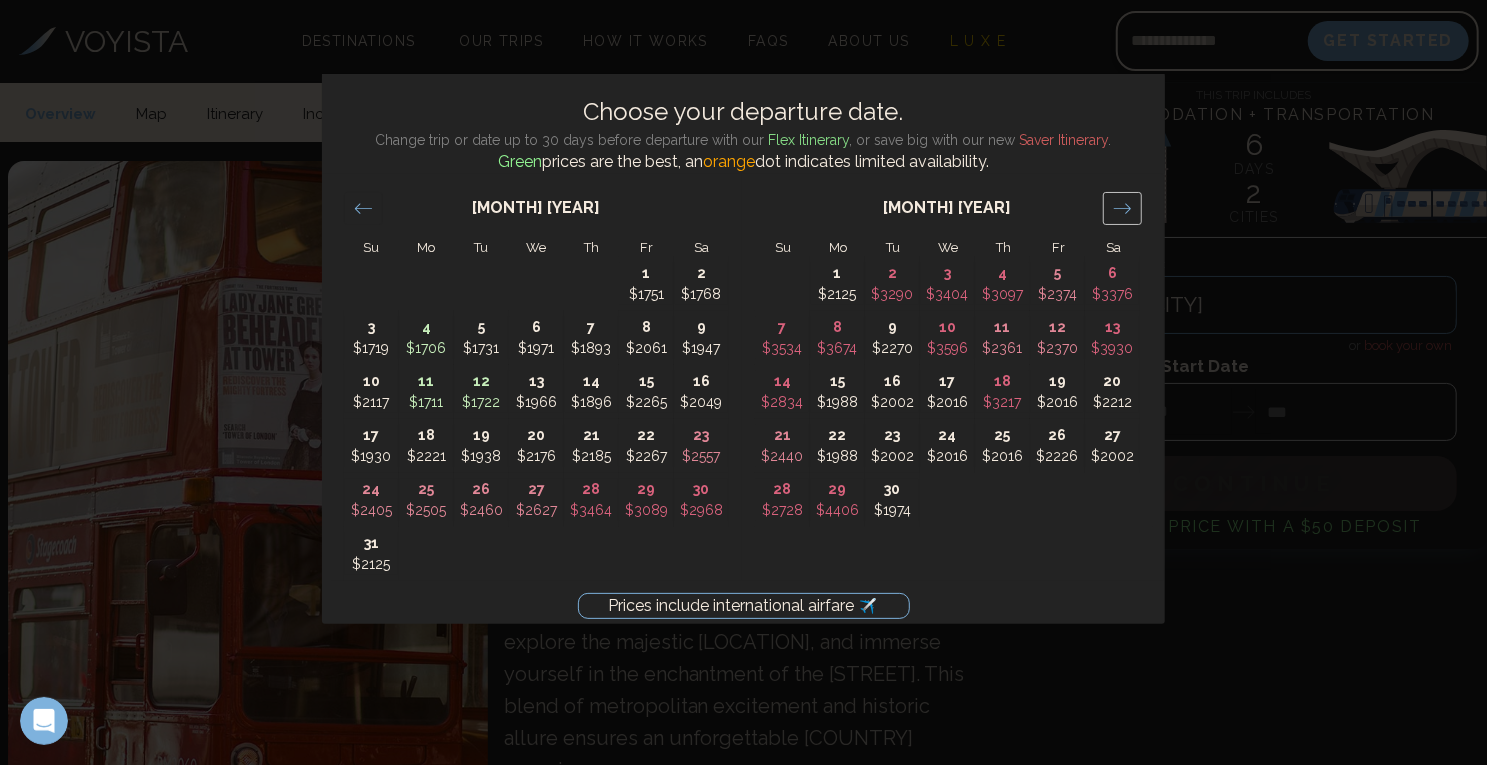 click at bounding box center (1122, 208) 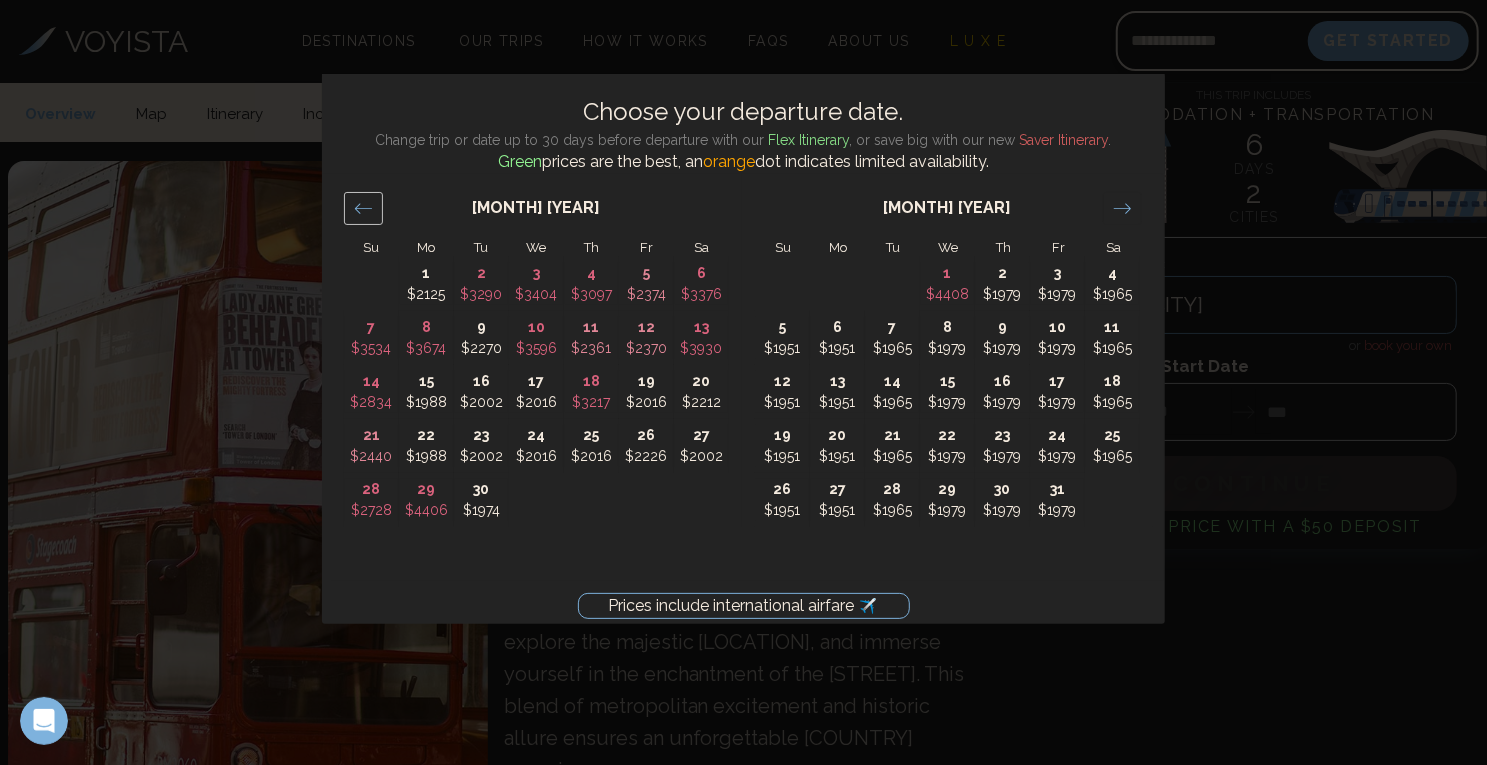 click at bounding box center (363, 208) 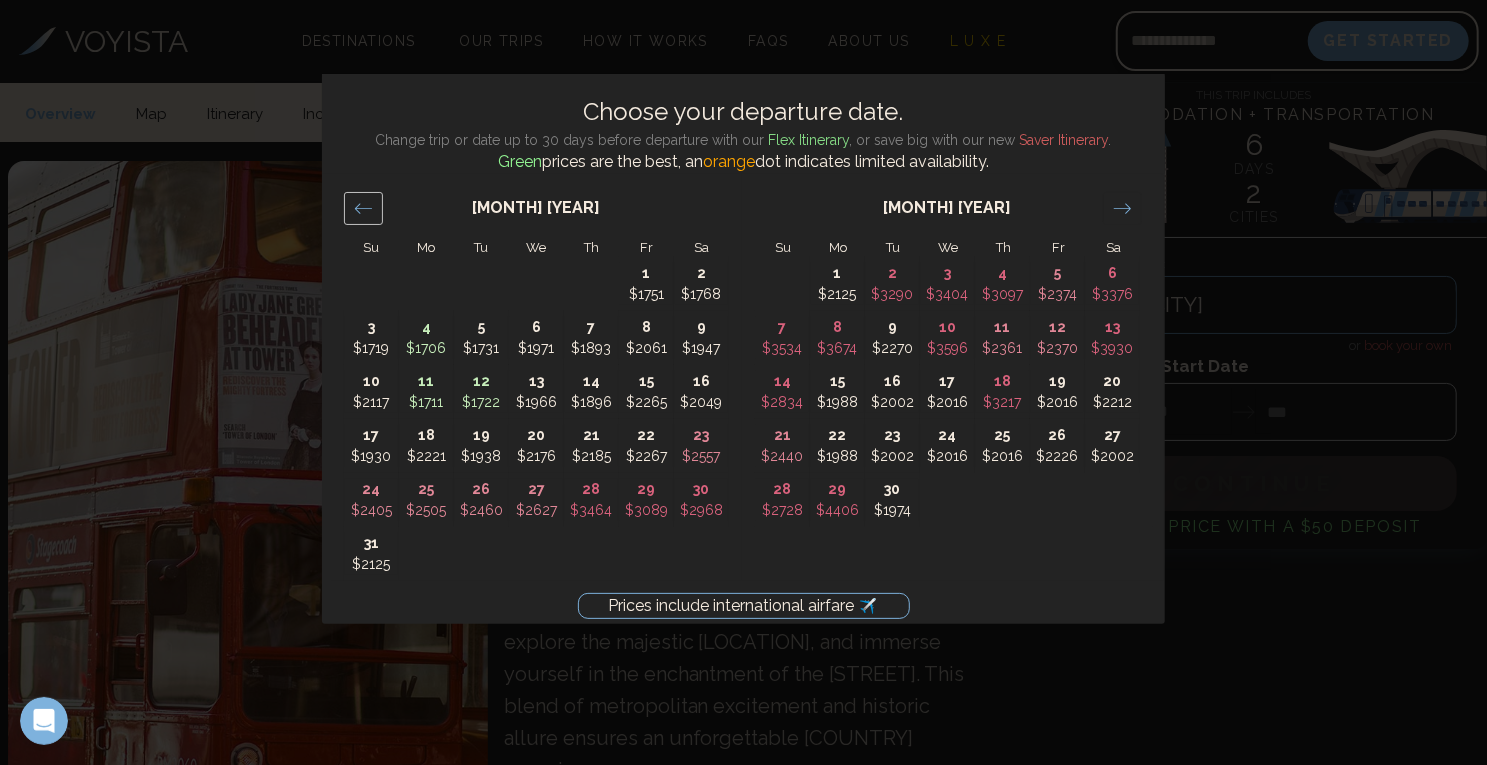 click at bounding box center [363, 208] 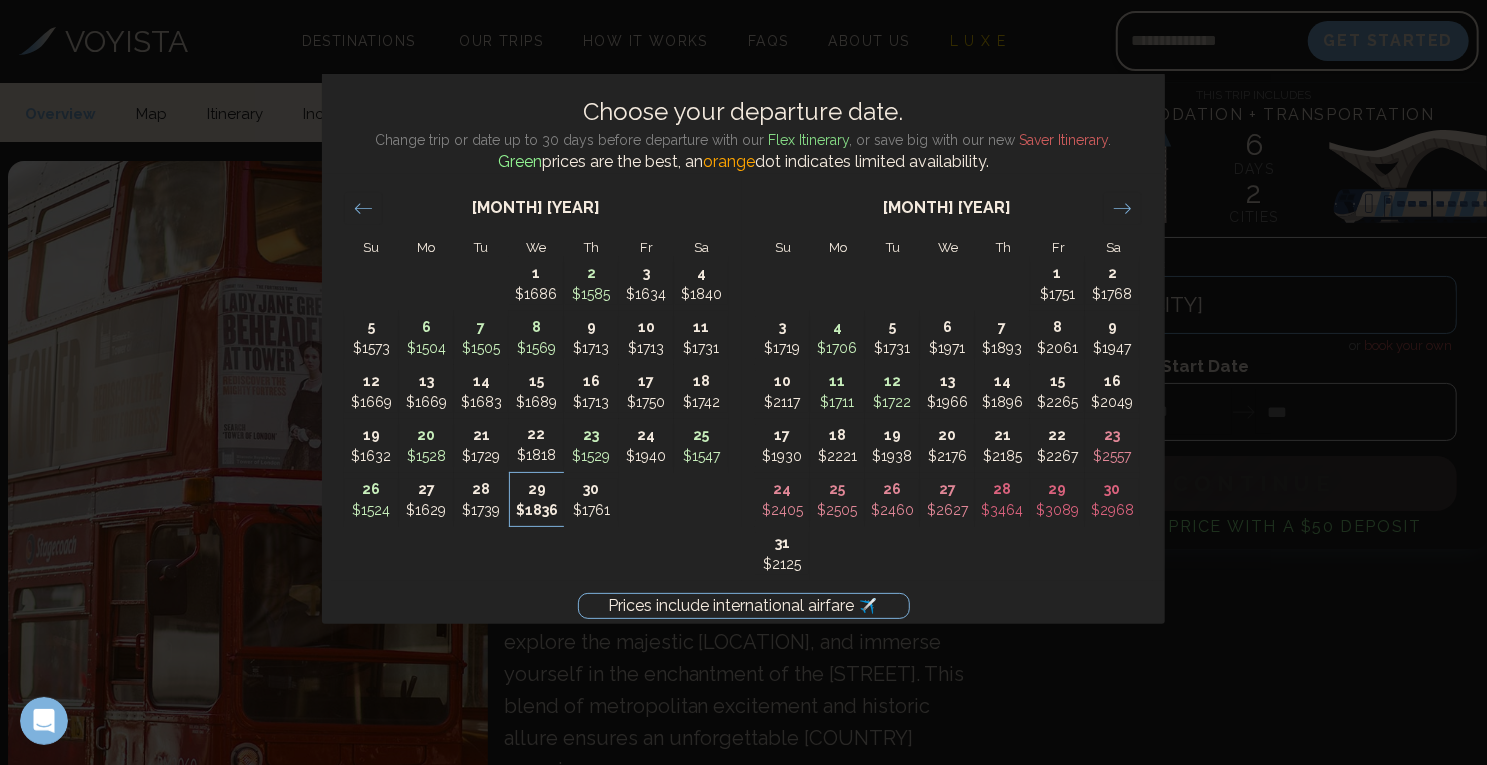 click on "$1836" at bounding box center [537, 510] 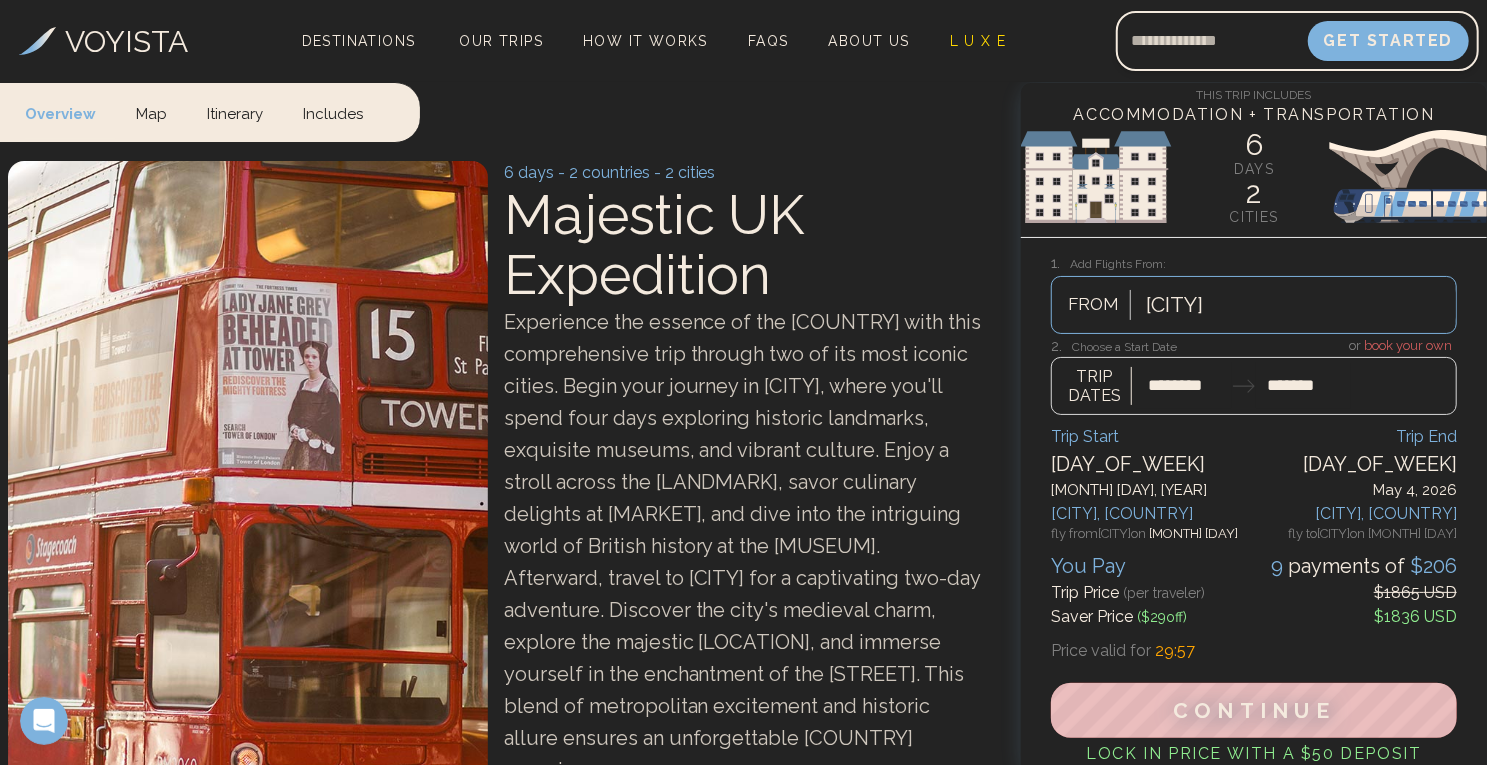 click at bounding box center [1254, 376] 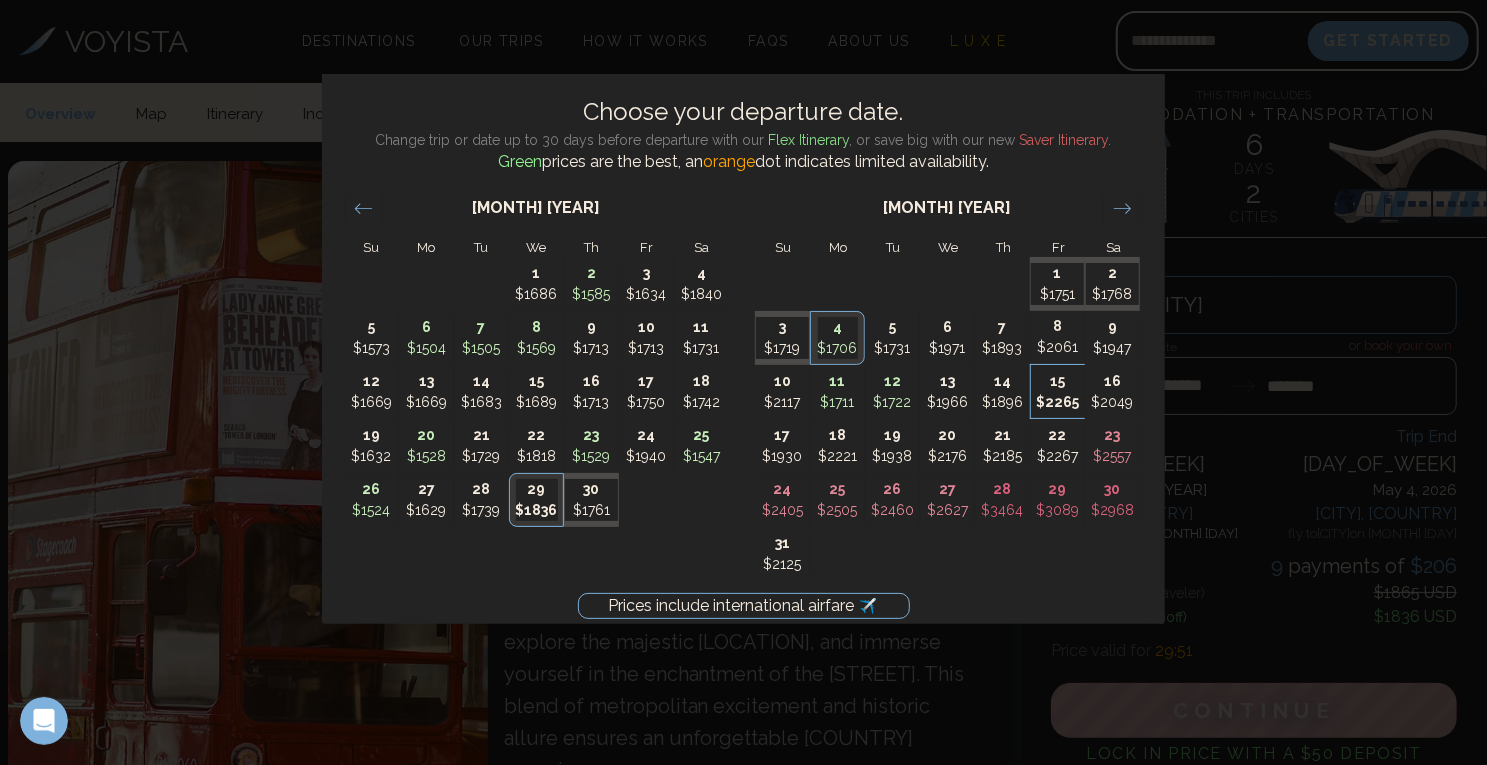 click on "$2265" at bounding box center [1058, 402] 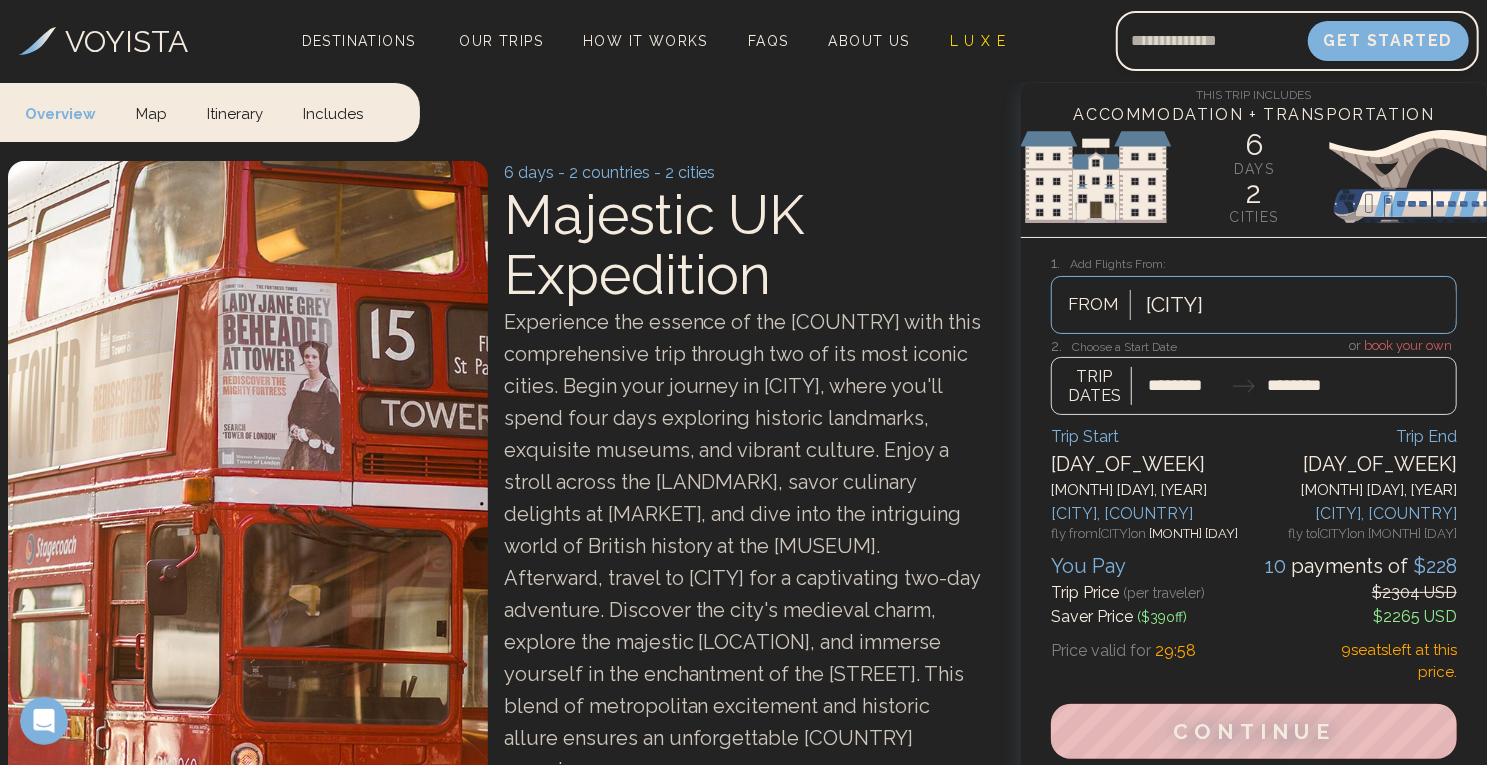 click at bounding box center [1254, 376] 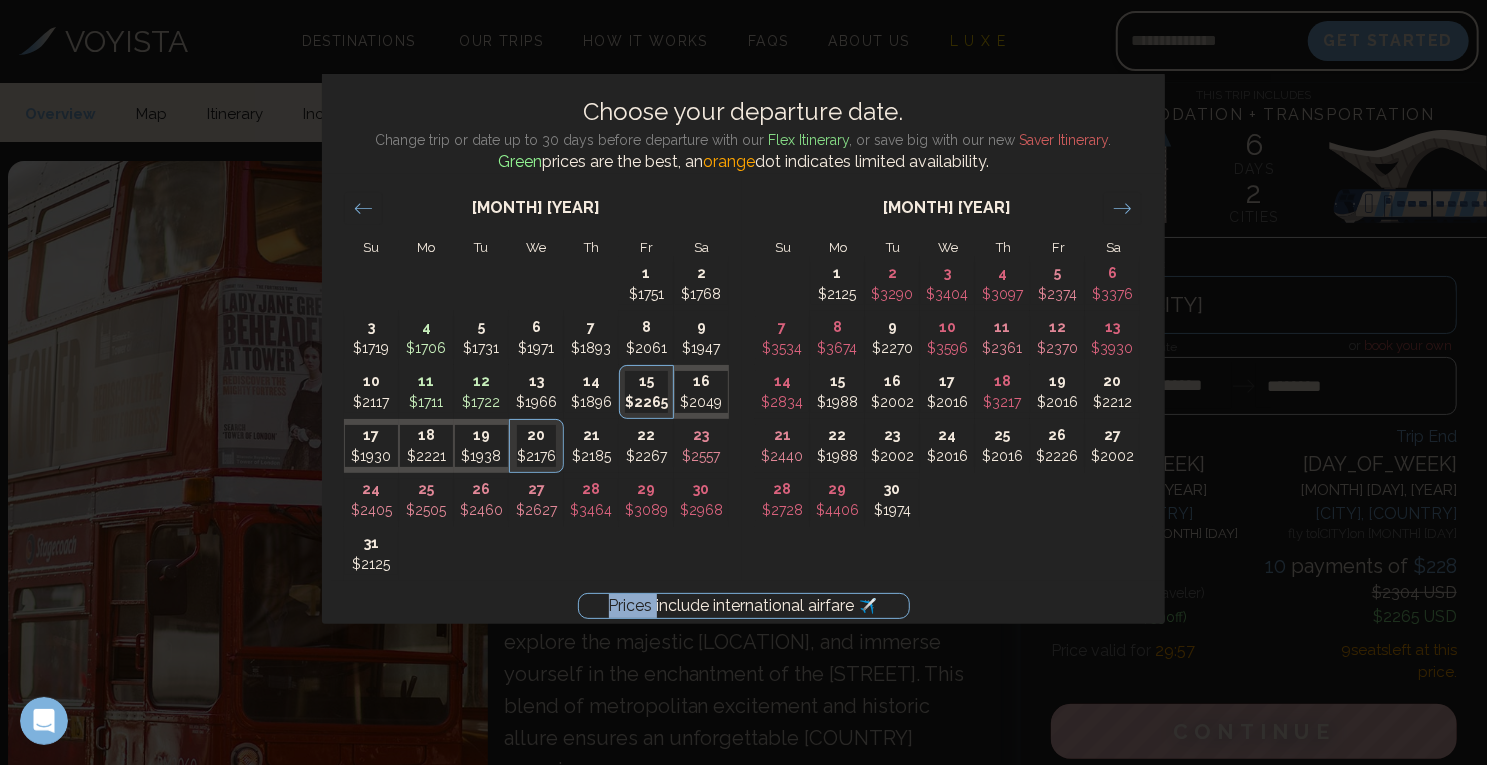 click on "Prices include international airfare ✈️ Choose your departure date. Change trip or date up to 30 days before departure with our   Flex Itinerary , or save big with our new   Saver Itinerary . Green  prices are the best, an  orange  dot indicates limited availability. Su Mo Tu We Th Fr Sa Su Mo Tu We Th Fr Sa April 2026 1 $1686 2 $1585 3 $1634 4 $1840 5 $1573 6 $1504 7 $1505 8 $1569 9 $1713 10 $1713 11 $1731 12 $1669 13 $1669 14 $1683 15 $1689 16 $1713 17 $1750 18 $1742 19 $1632 20 $1528 21 $1729 22 $1818 23 $1529 24 $1940 25 $1547 26 $1524 27 $1629 28 $1739 29 $1836 30 $1761 May 2026 1 $1751 2 $1768 3 $1719 4 $1706 5 $1731 6 $1971 7 $1893 8 $2061 9 $1947 10 $2117 11 $1711 12 $1722 13 $1966 14 $1896 15 $2265 16 $2049 17 $1930 18 $2221 19 $1938 20 $2176 21 $2185 22 $2267 23 $2557 24 $2405 25 $2505 26 $2460 27 $2627 28 $3464 29 $3089 30 $2968 31 $2125 June 2026 1 $2125 2 $3290 3 $3404 4 $3097 5 $2374 6 $3376 7 $3534 8 $3674 9 $2270 10 $3596 11 $2361 12 $2370 13 $3930 14 $2834 15 $1988 16 $2002 17 $2016 18 19" at bounding box center [743, 382] 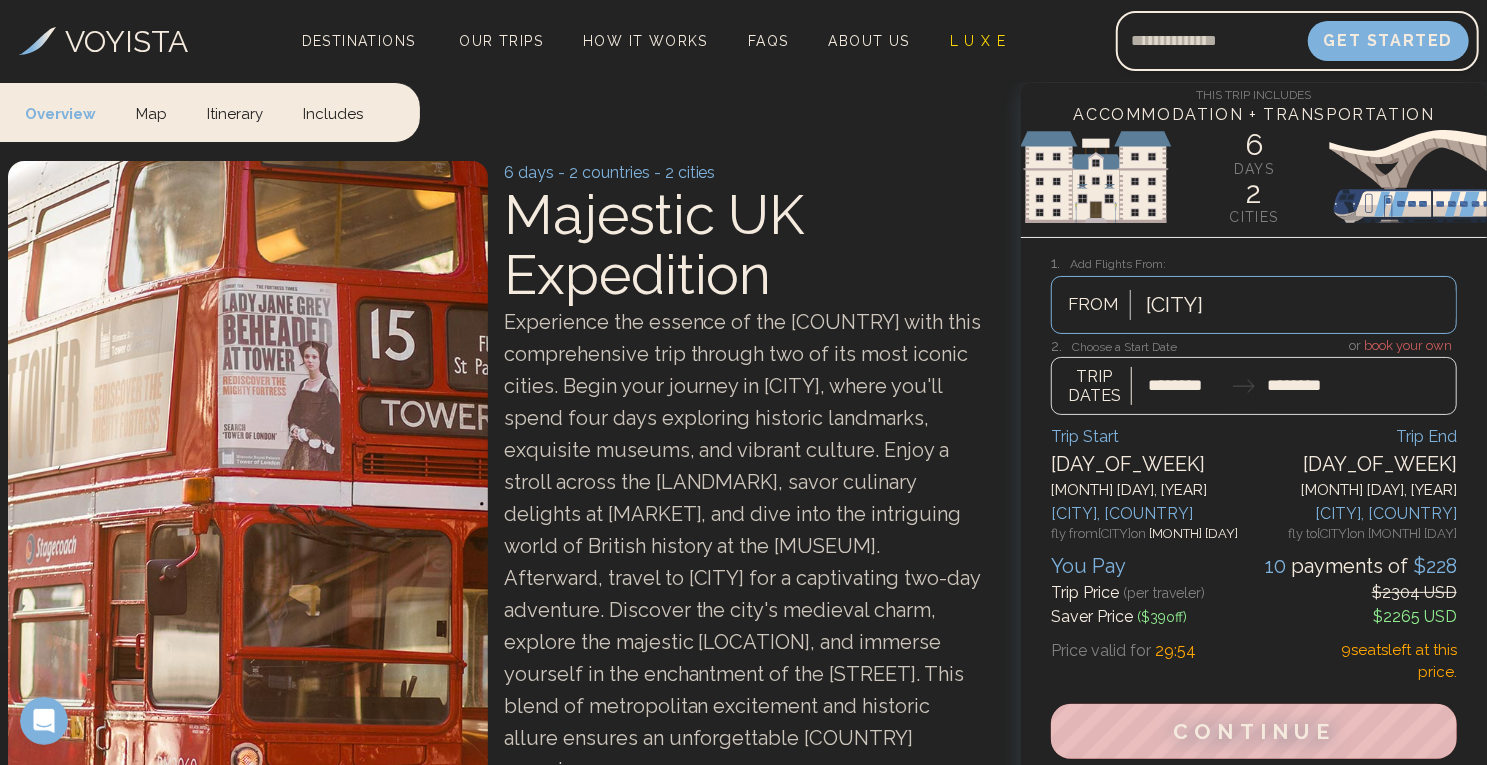 click at bounding box center (1254, 376) 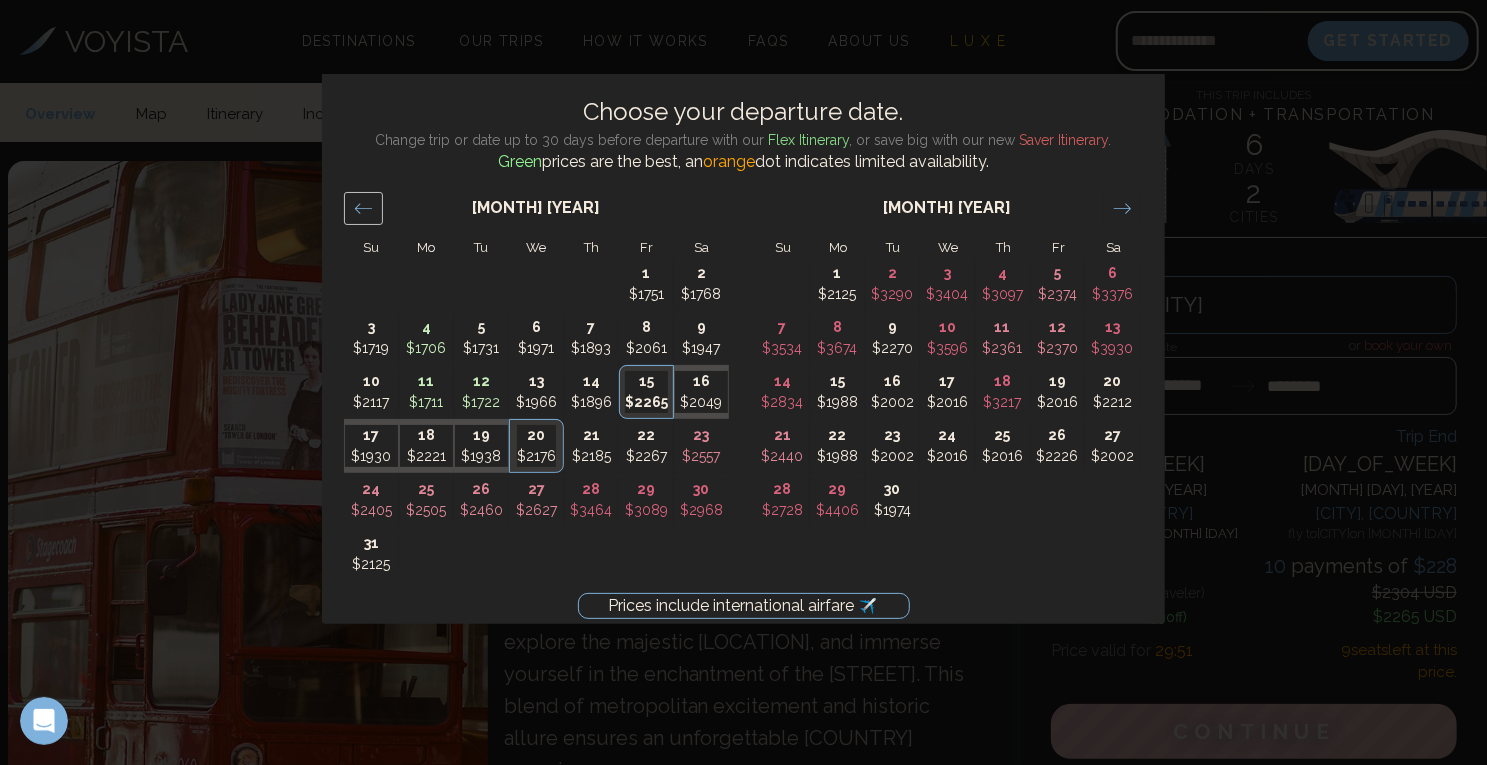 click at bounding box center [363, 208] 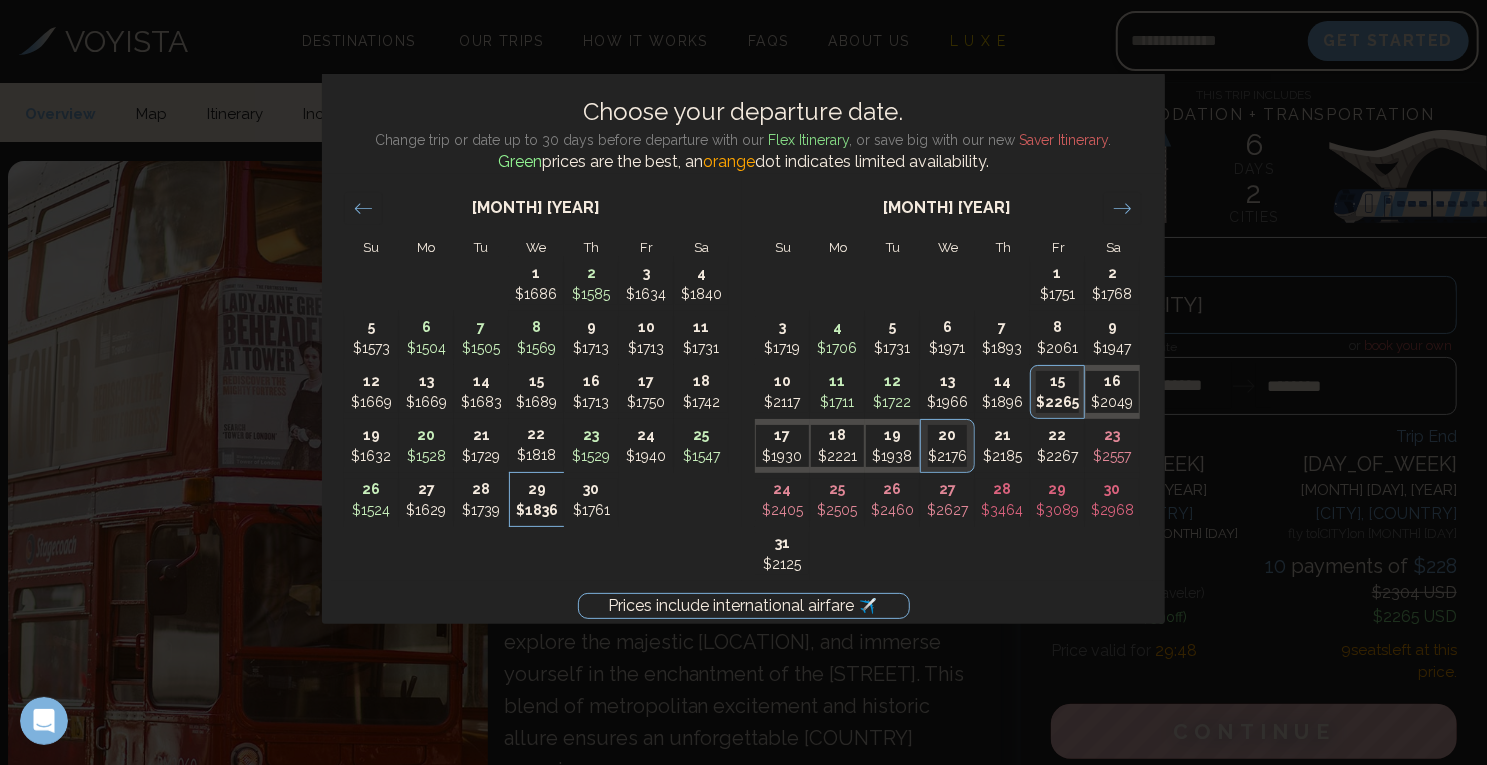 click on "29" at bounding box center [537, 489] 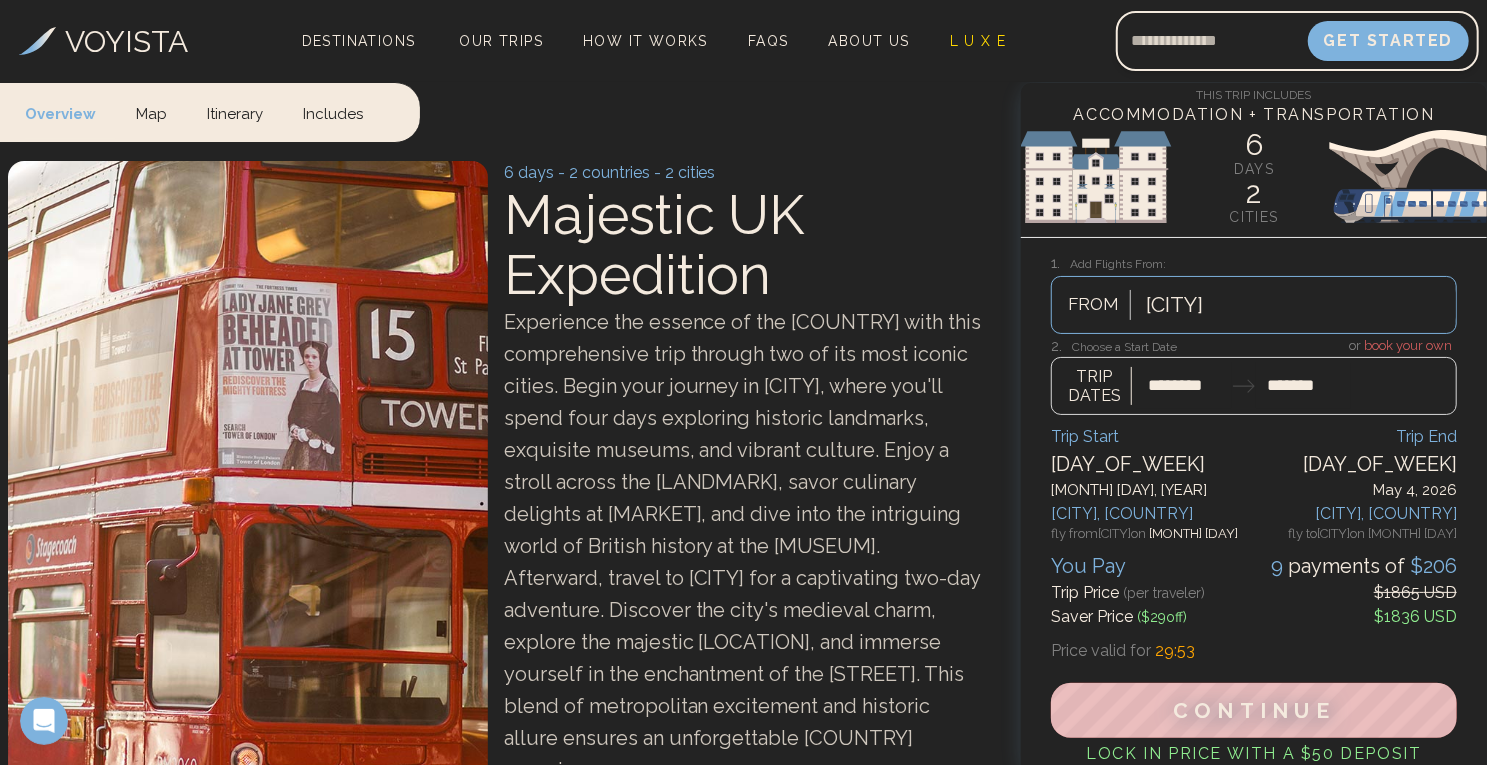 click at bounding box center [1254, 376] 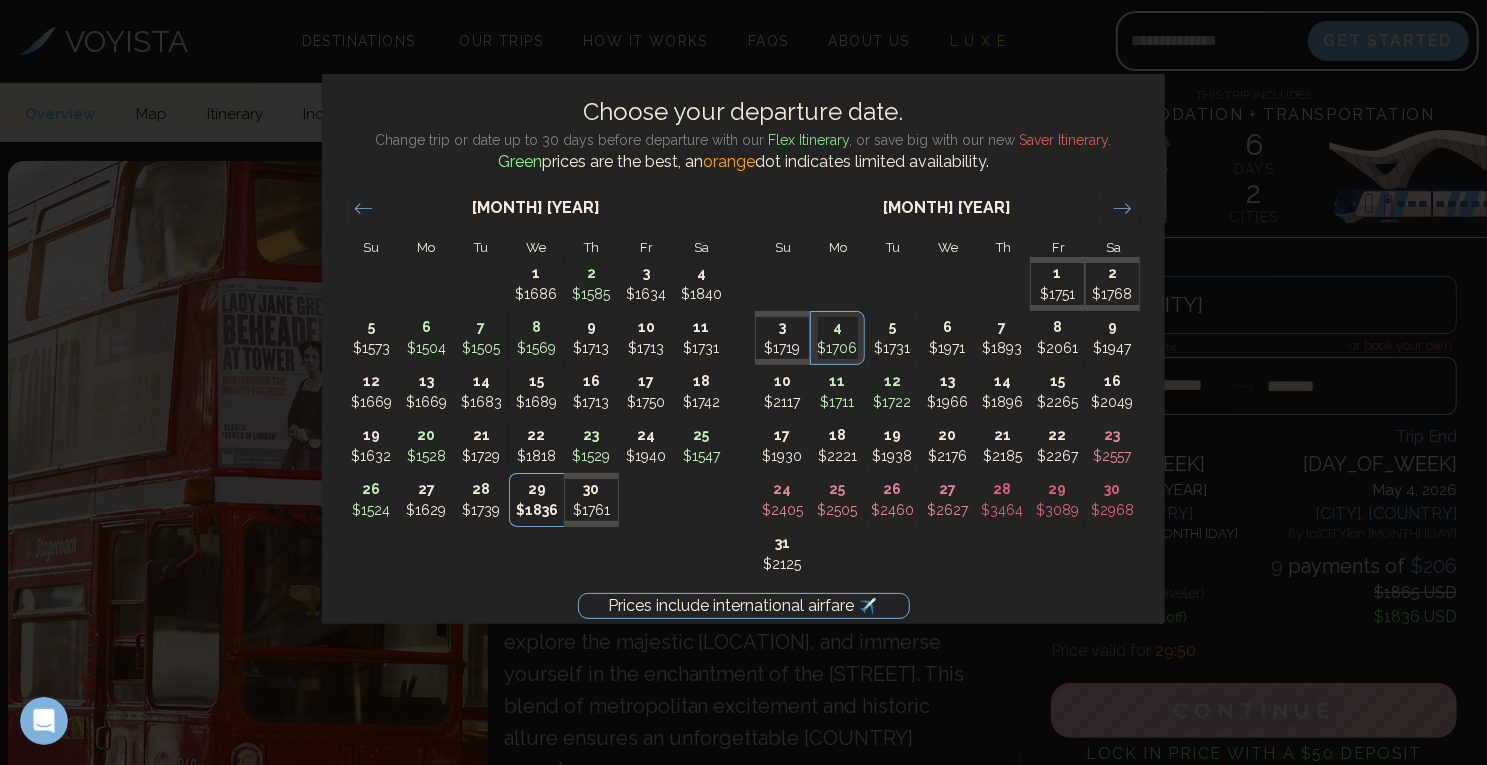 click on "29" at bounding box center [537, 489] 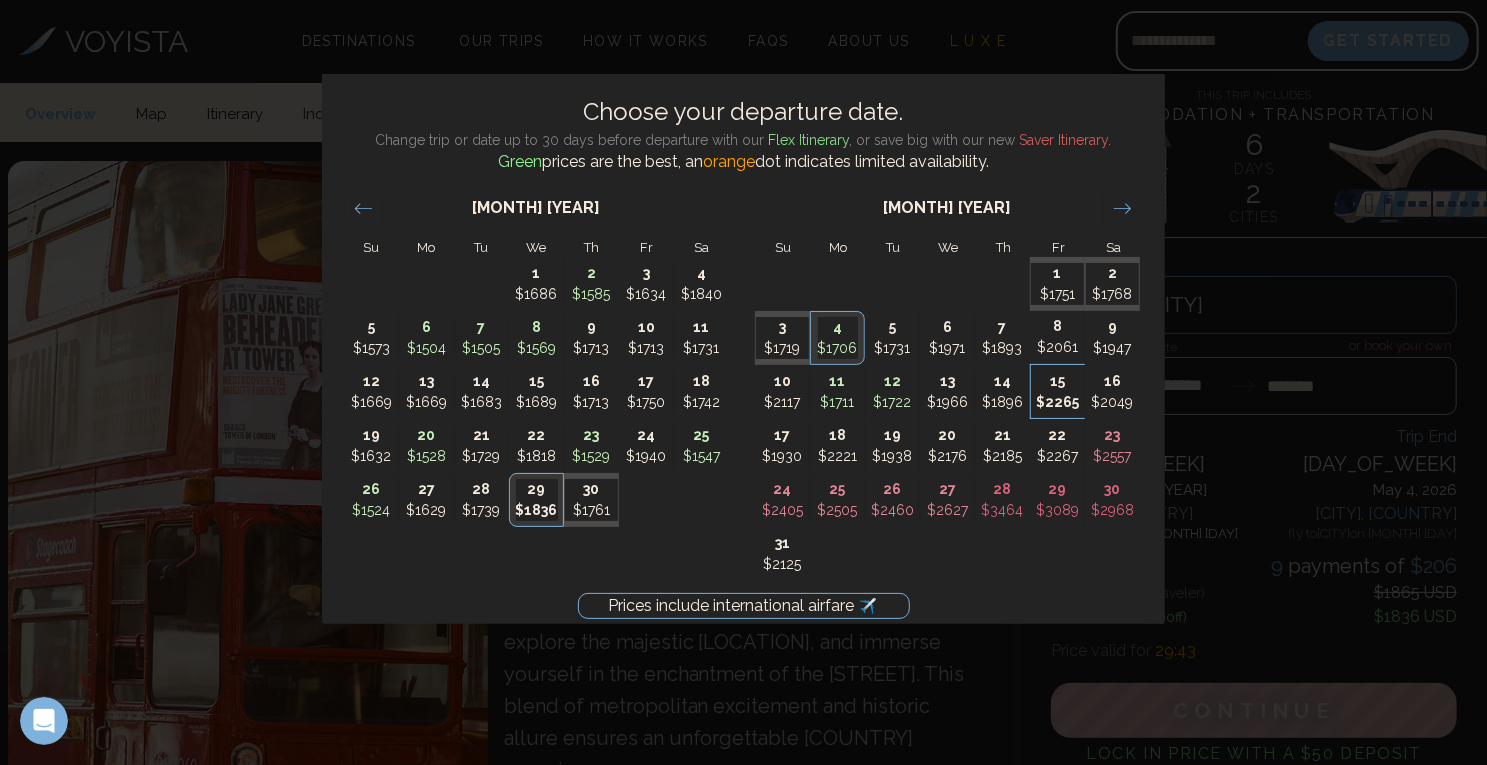 click on "$2265" at bounding box center [1058, 402] 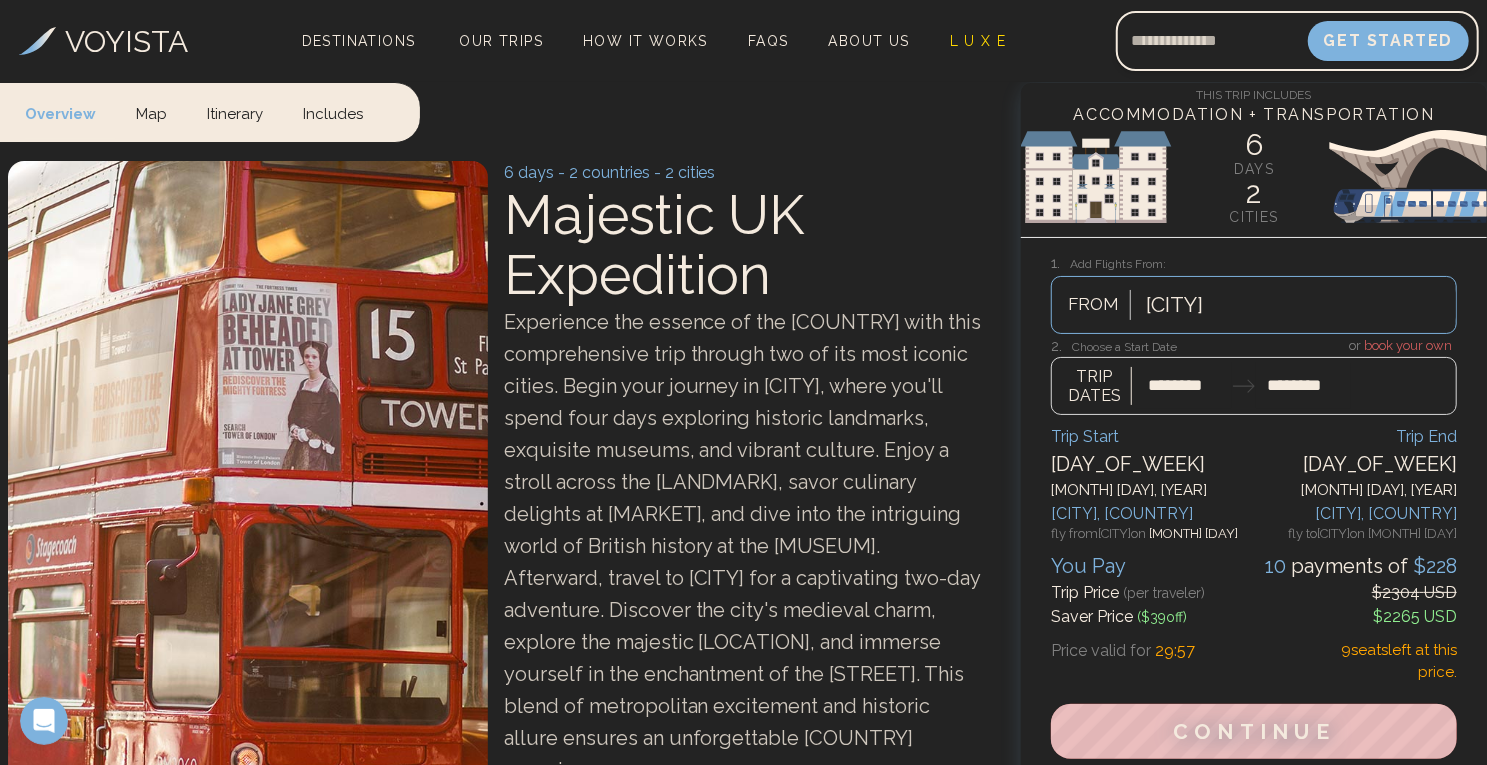 click at bounding box center (1254, 376) 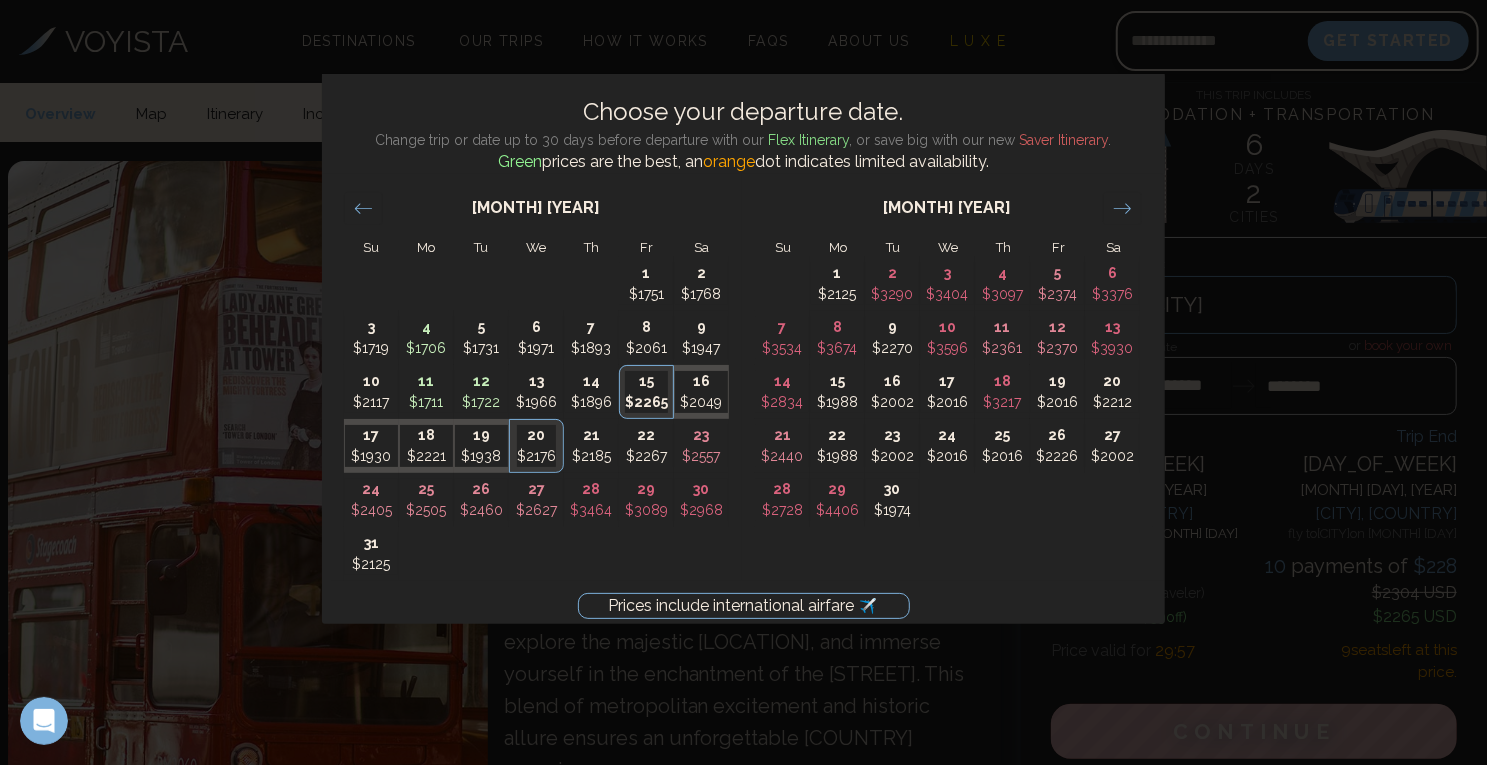 click on "20" at bounding box center [1112, 381] 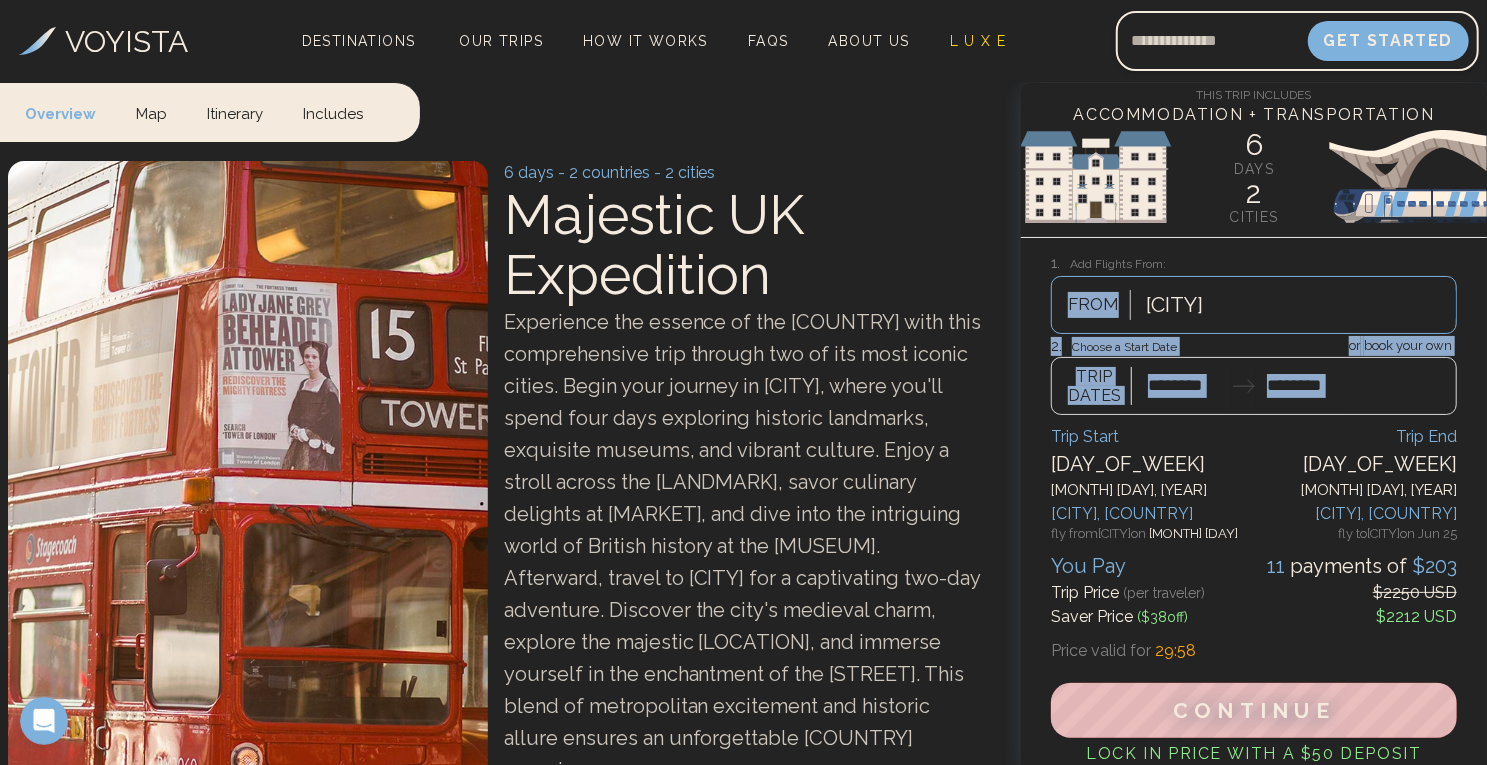 drag, startPoint x: 1096, startPoint y: 387, endPoint x: 1278, endPoint y: 278, distance: 212.14381 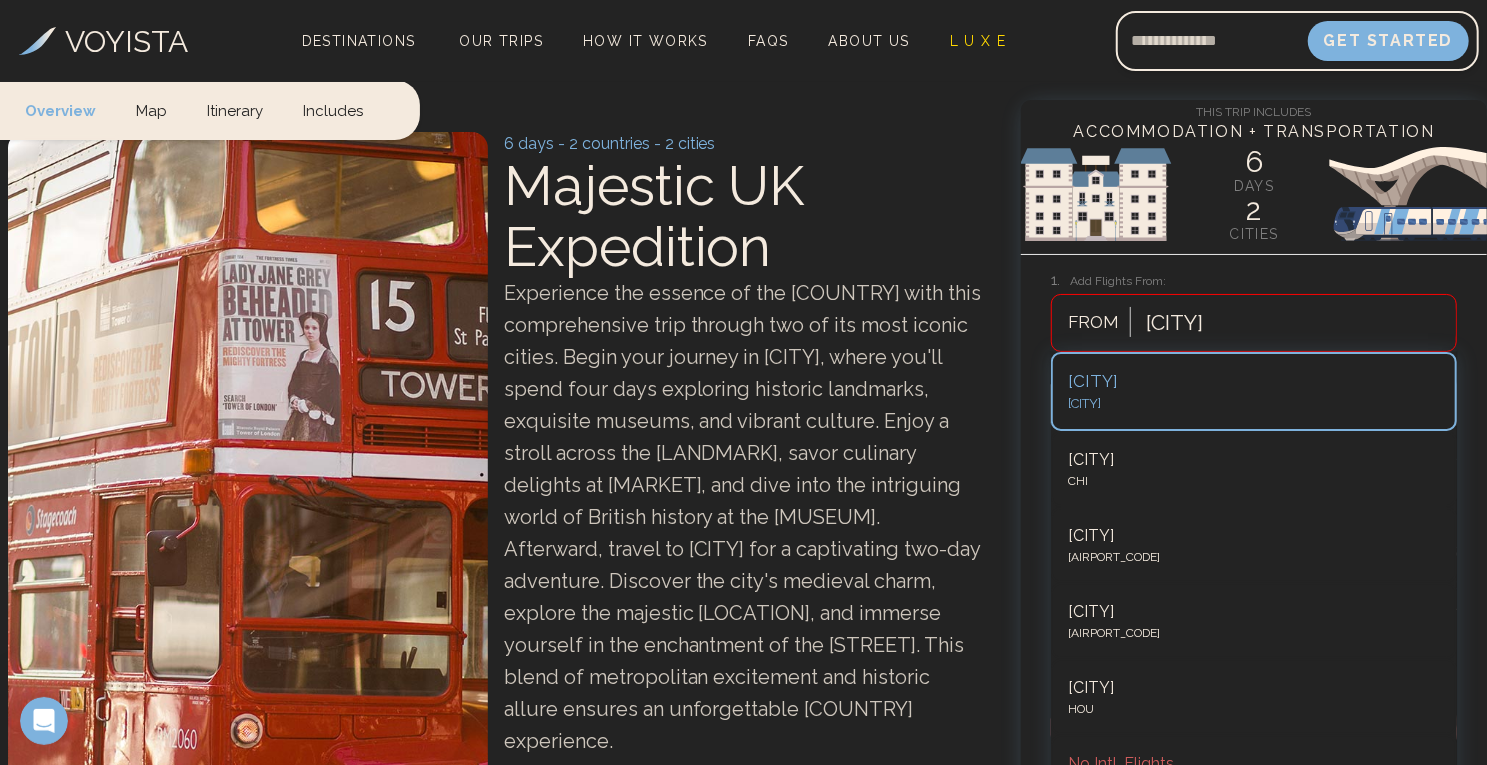 click on "[CITY] FROM" at bounding box center (1254, 323) 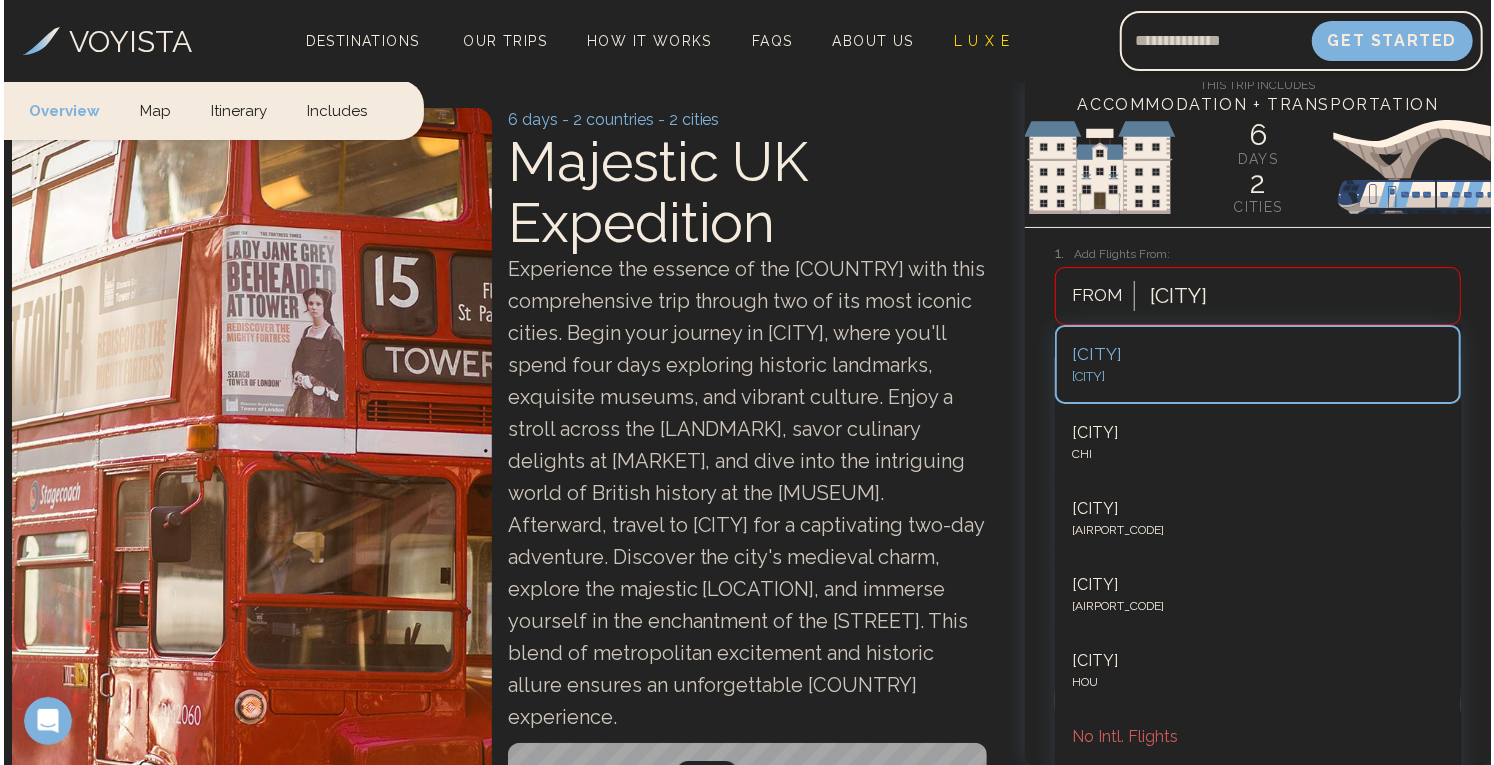 scroll, scrollTop: 56, scrollLeft: 0, axis: vertical 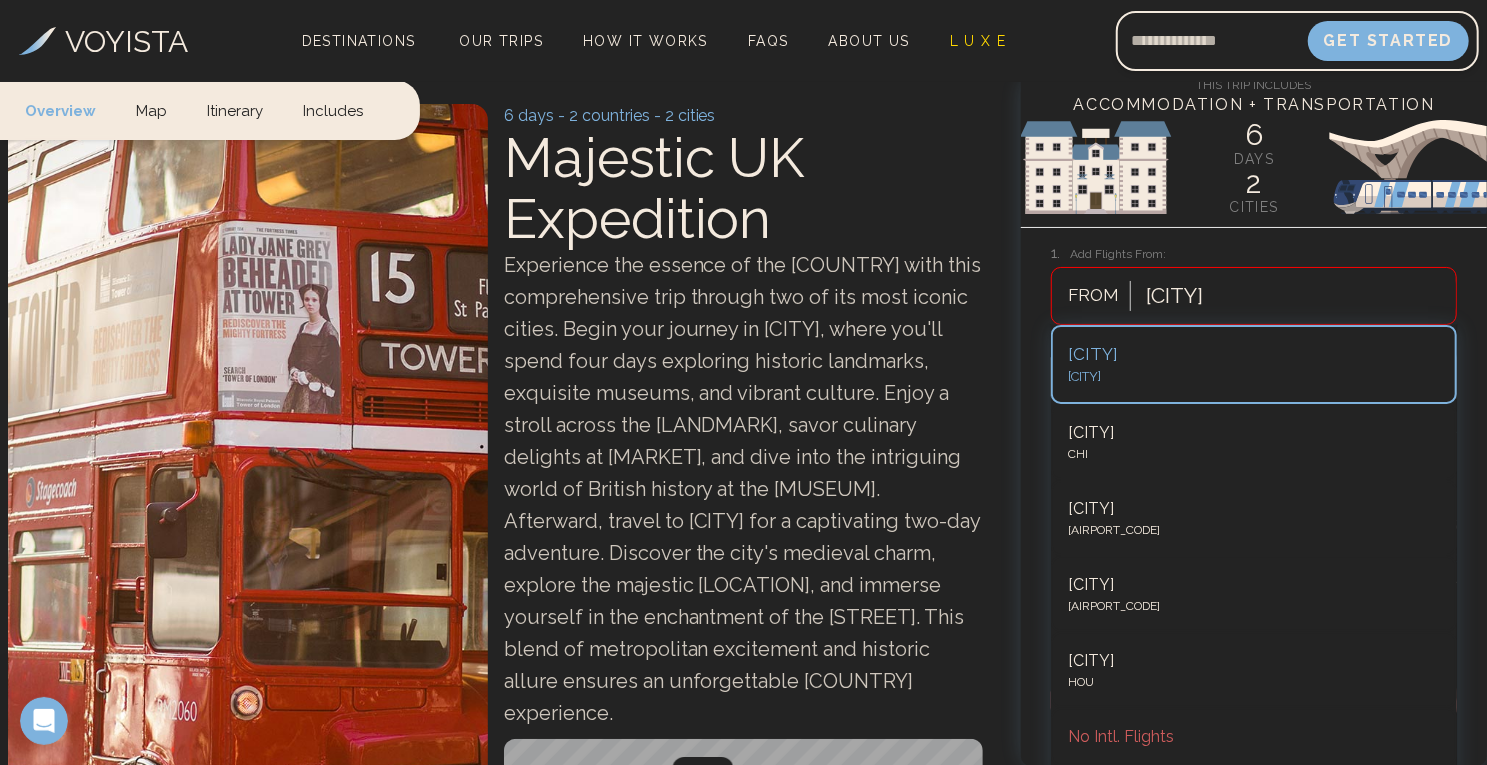 click on "[CITY] FROM" at bounding box center [1254, 296] 